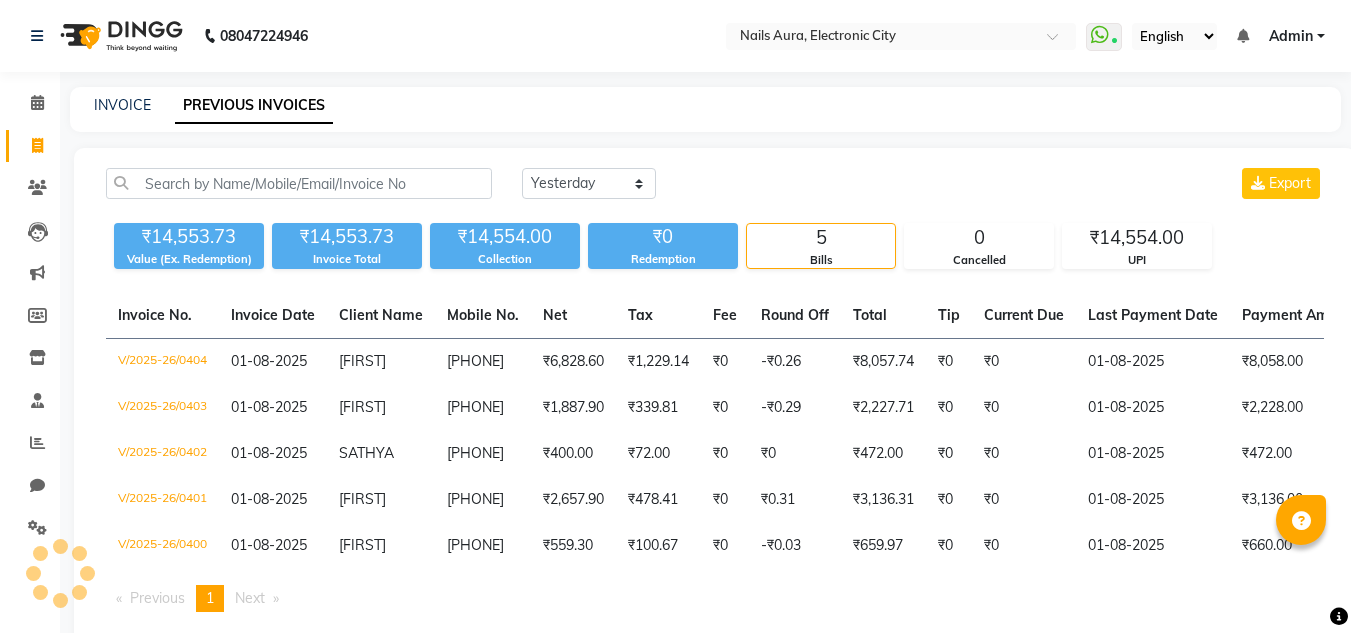 select on "yesterday" 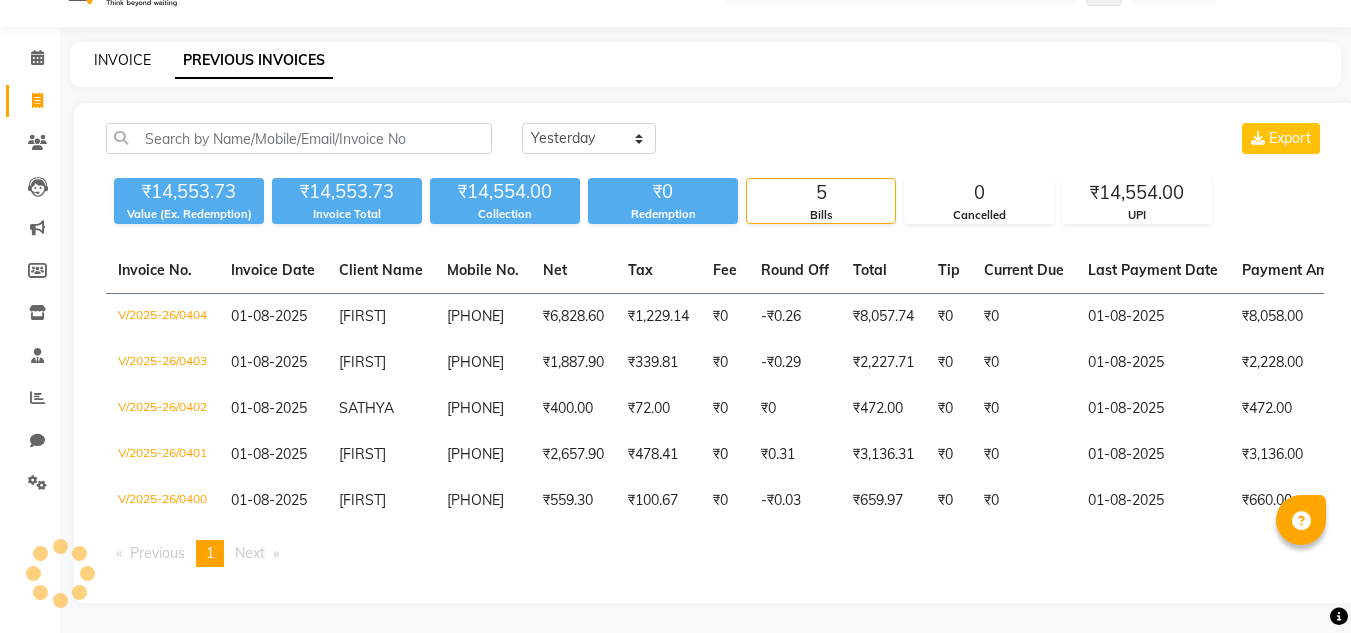 scroll, scrollTop: 0, scrollLeft: 0, axis: both 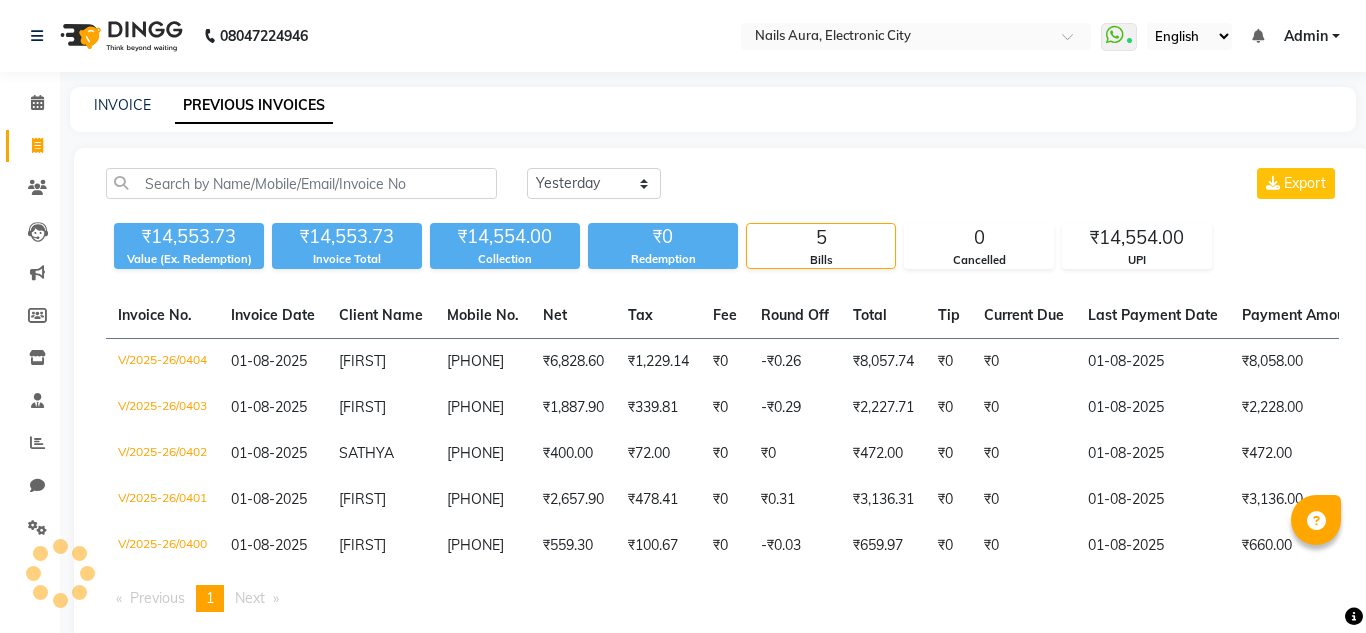 select on "service" 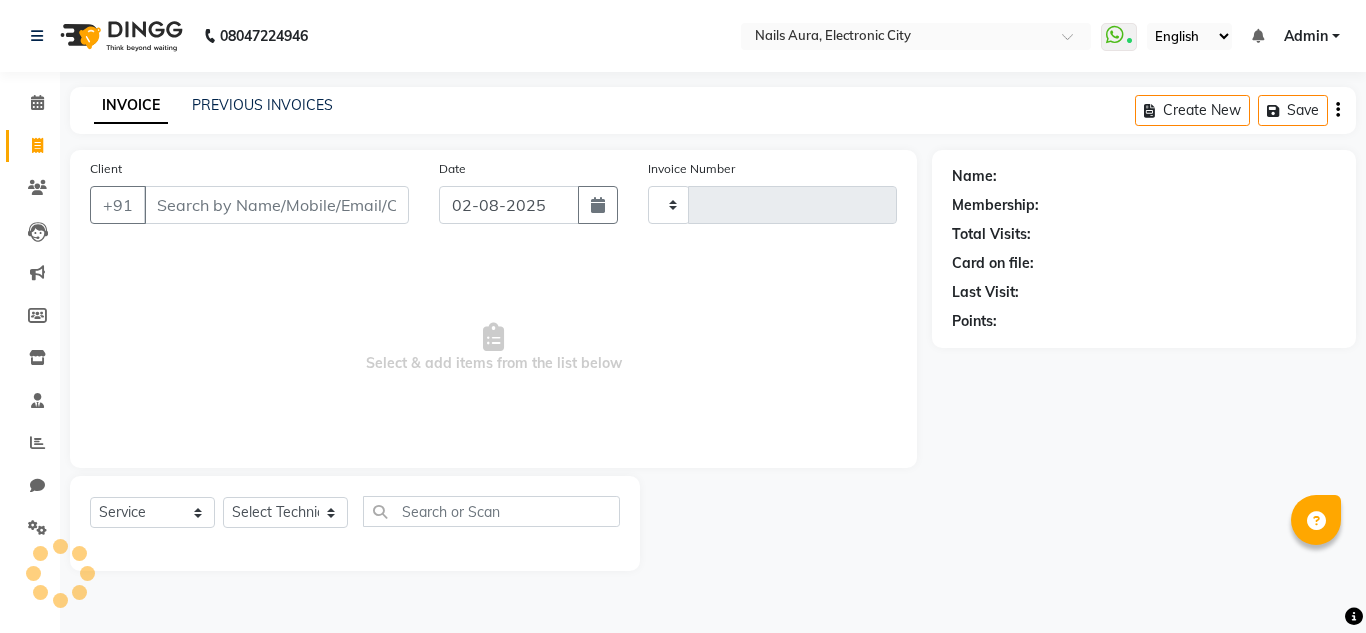 type on "0405" 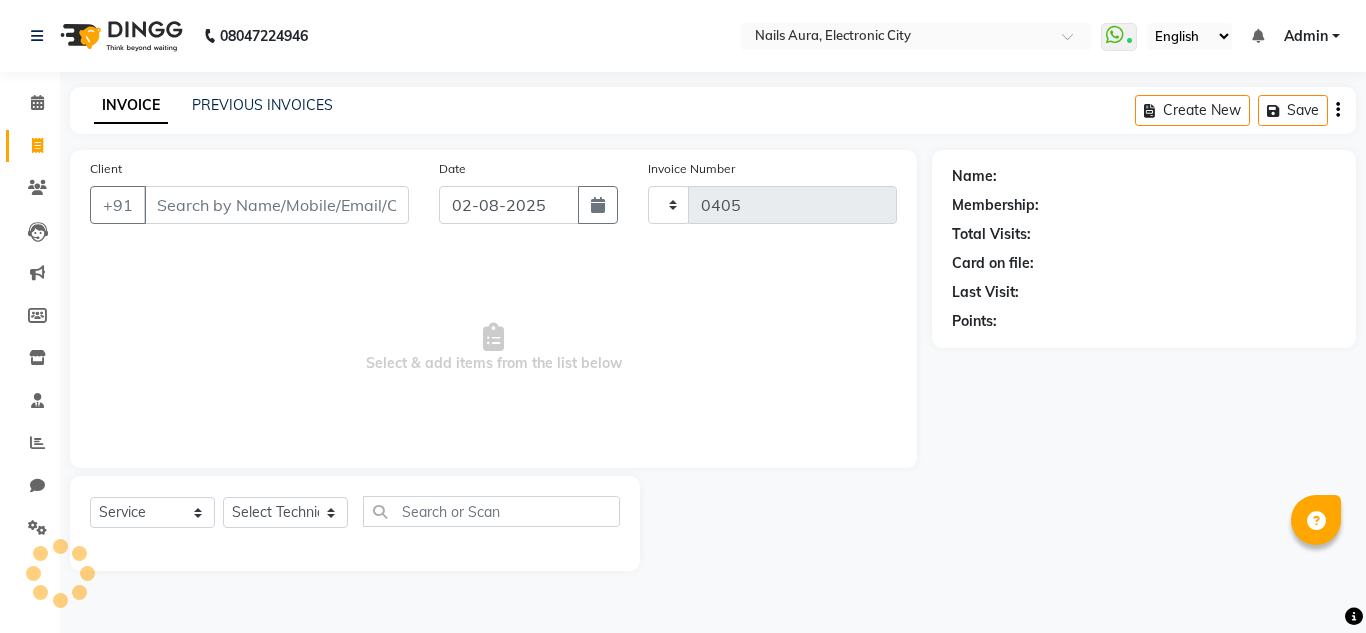 select on "8179" 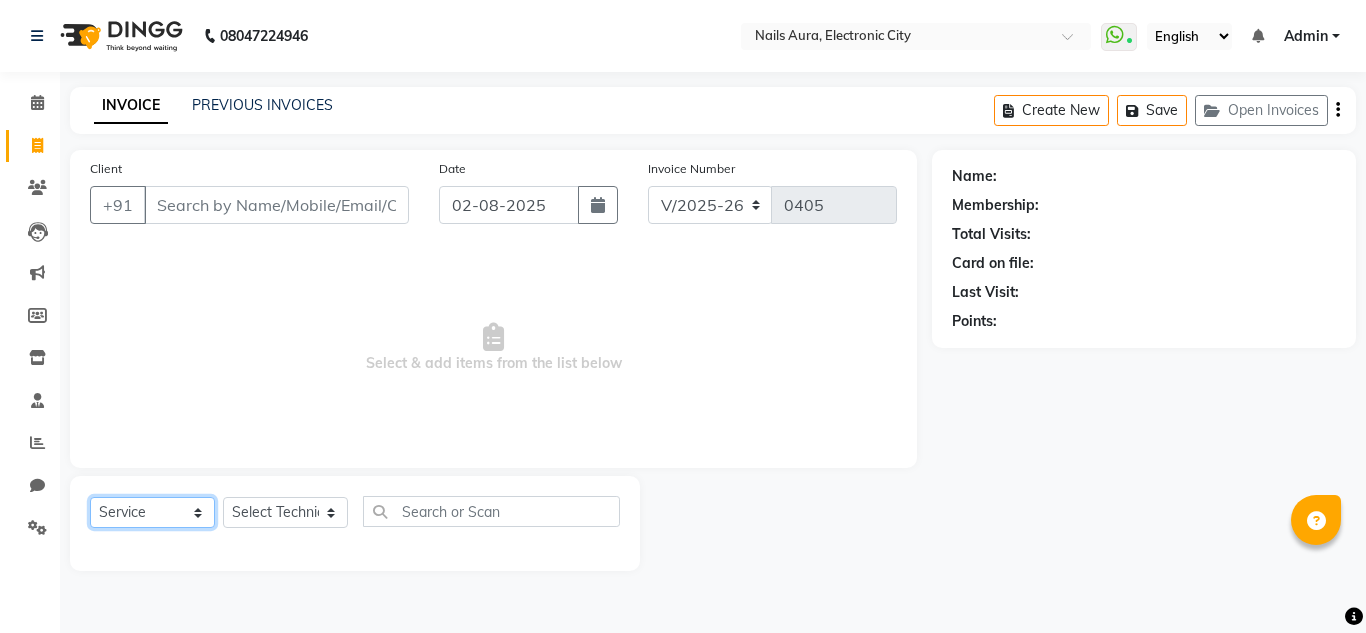 click on "Select  Service  Product  Membership  Package Voucher Prepaid Gift Card" 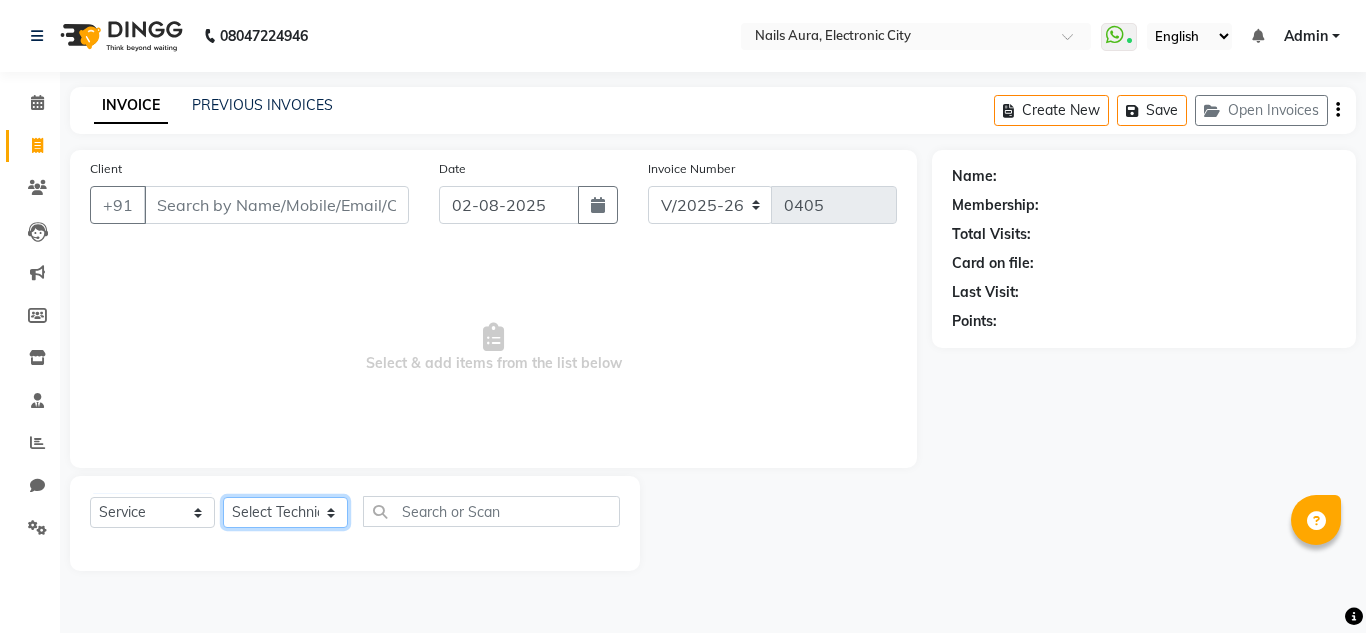 click on "Select Technician [FIRST] [FIRST] [FIRST] [FIRST] [FIRST] [FIRST] [FIRST] [FIRST] [FIRST] [FIRST] [FIRST] [FIRST]" 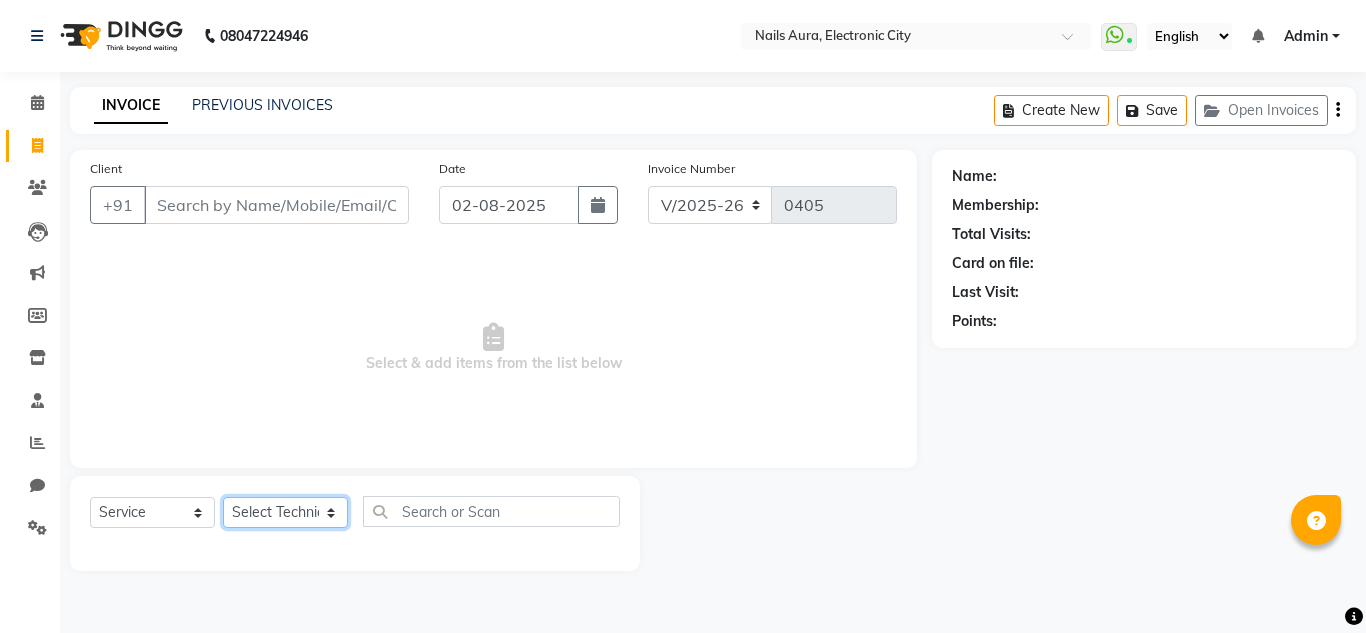 select on "81947" 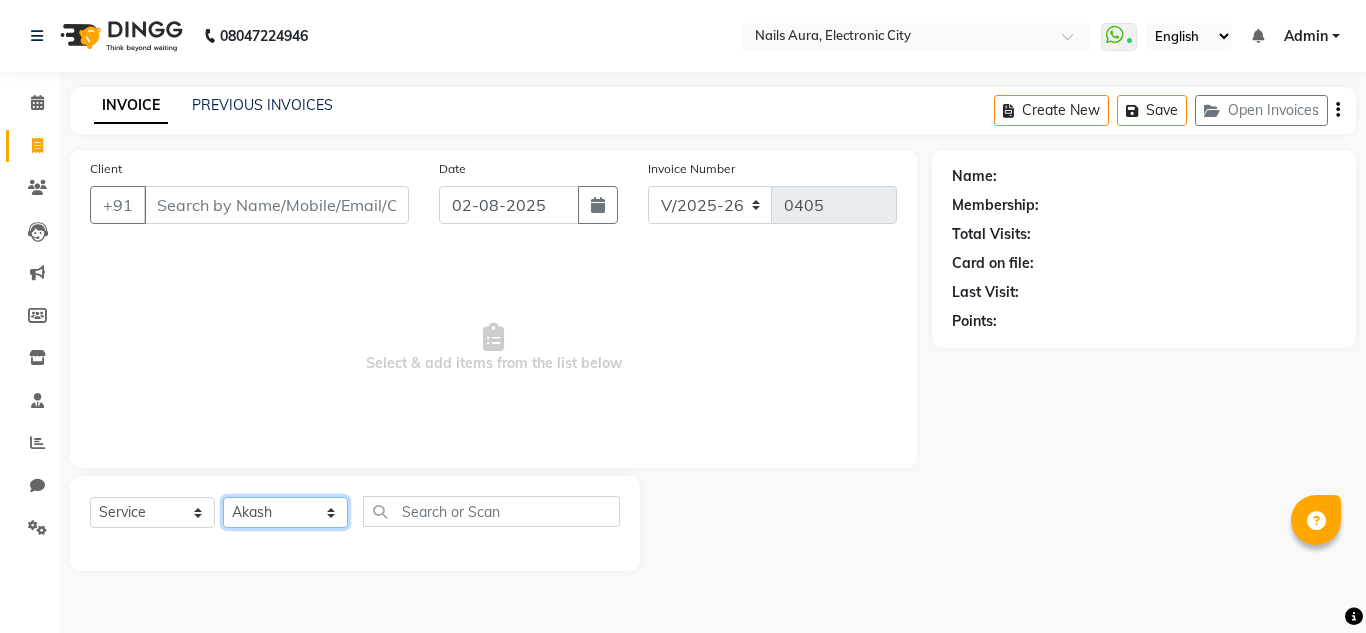 click on "Select Technician [FIRST] [FIRST] [FIRST] [FIRST] [FIRST] [FIRST] [FIRST] [FIRST] [FIRST] [FIRST] [FIRST] [FIRST]" 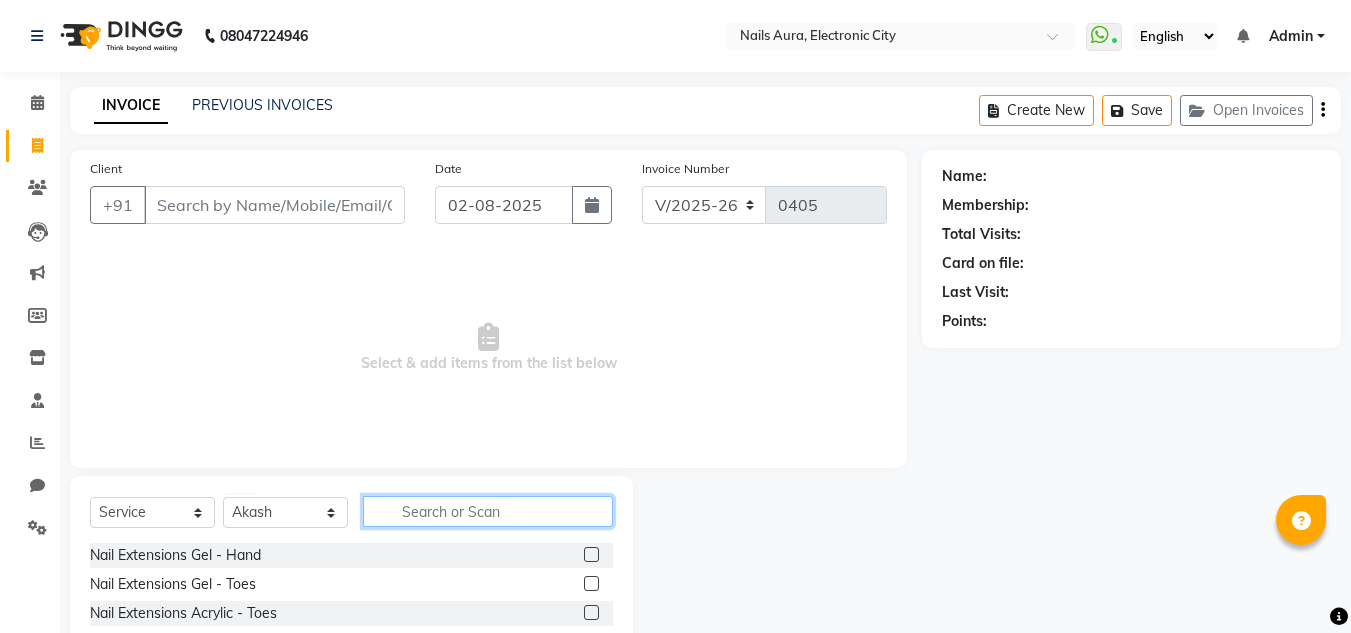 click 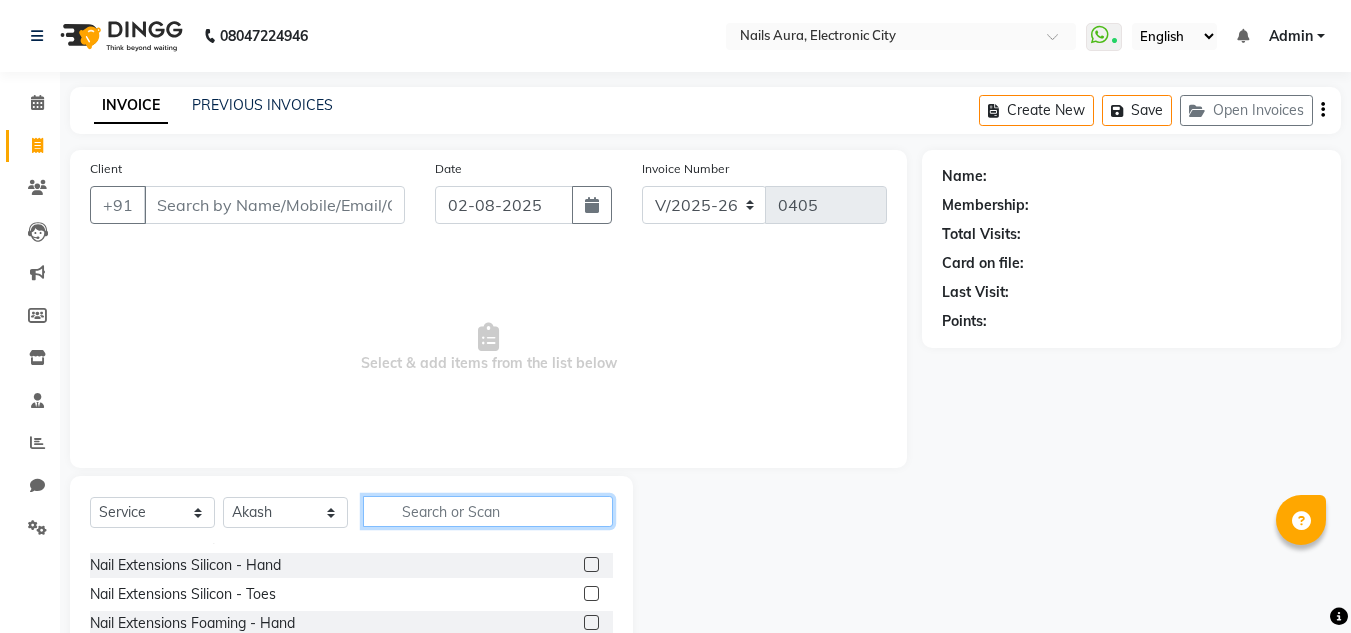 scroll, scrollTop: 175, scrollLeft: 0, axis: vertical 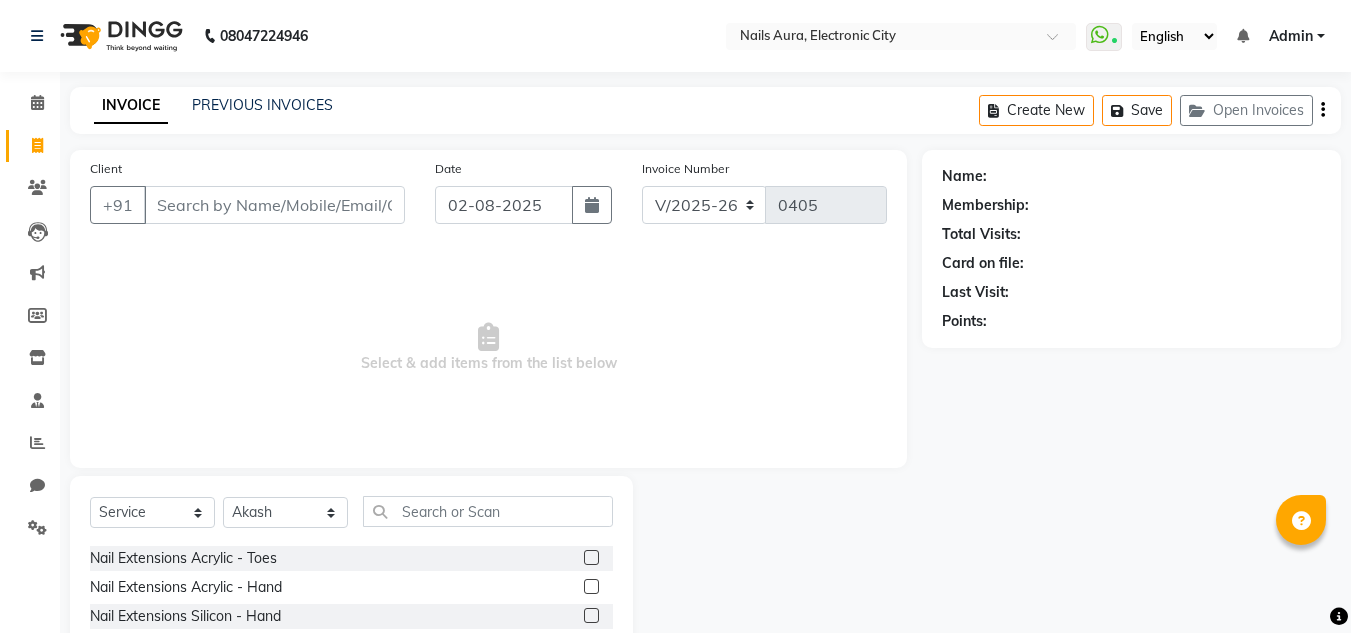 click 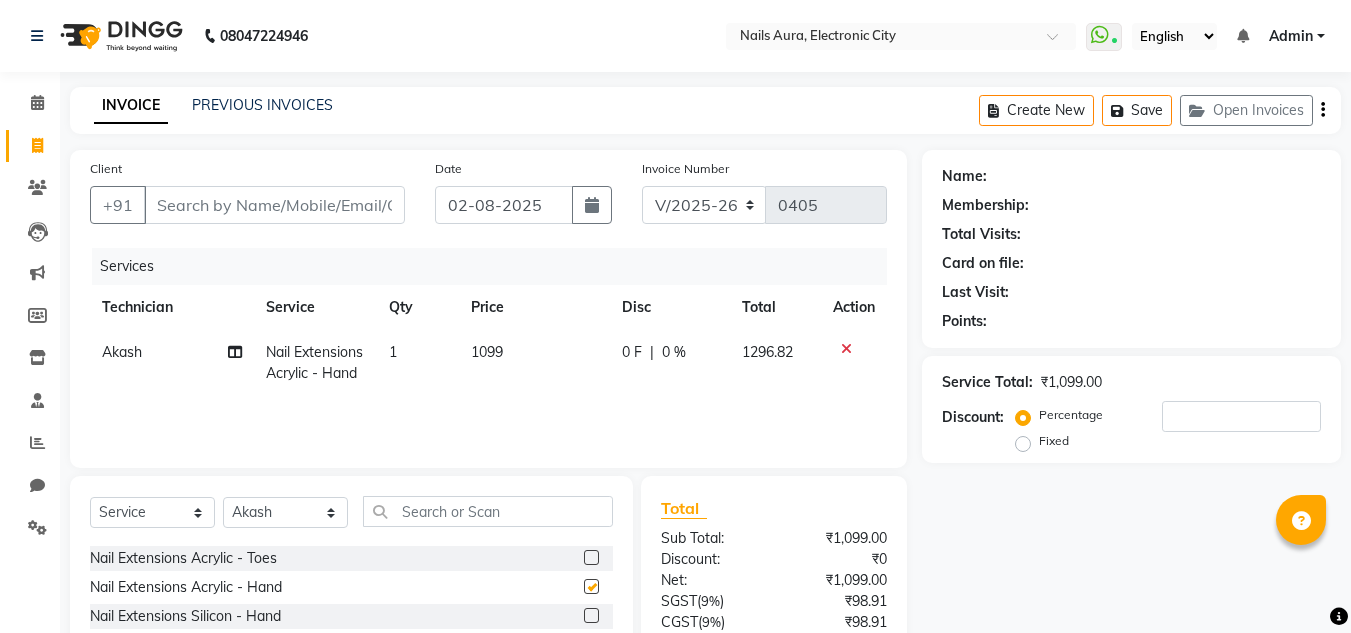 checkbox on "false" 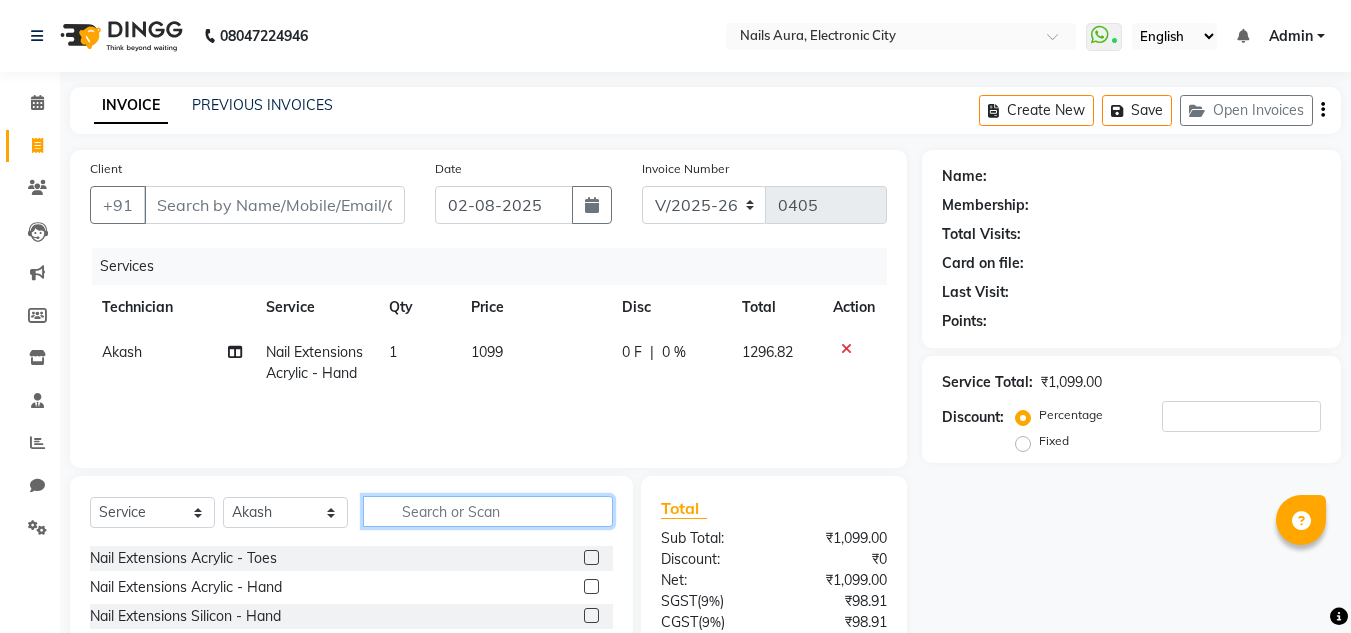 click 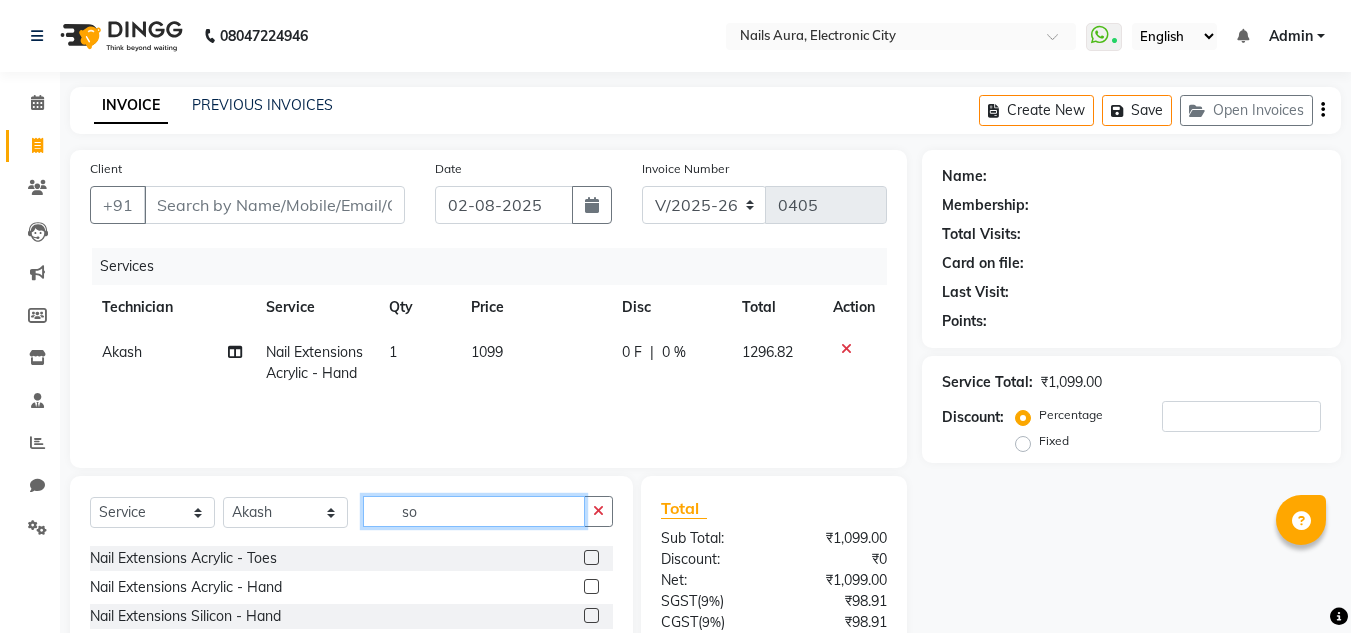 scroll, scrollTop: 0, scrollLeft: 0, axis: both 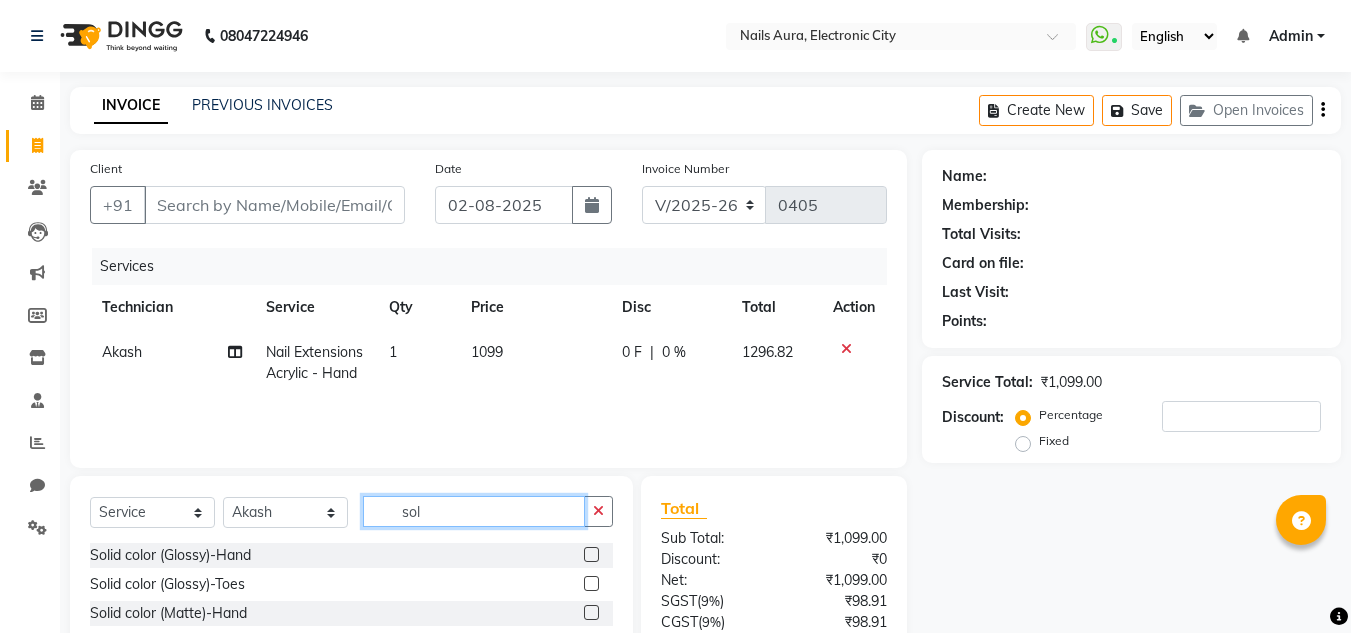 type on "sol" 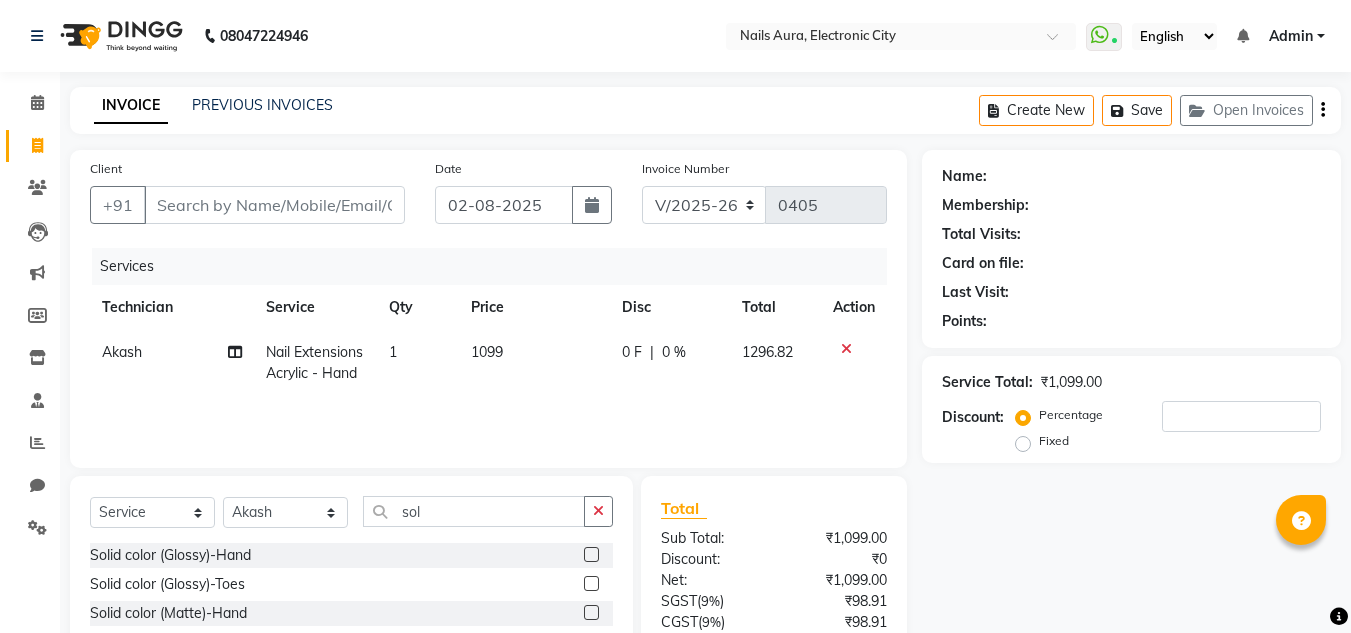 click 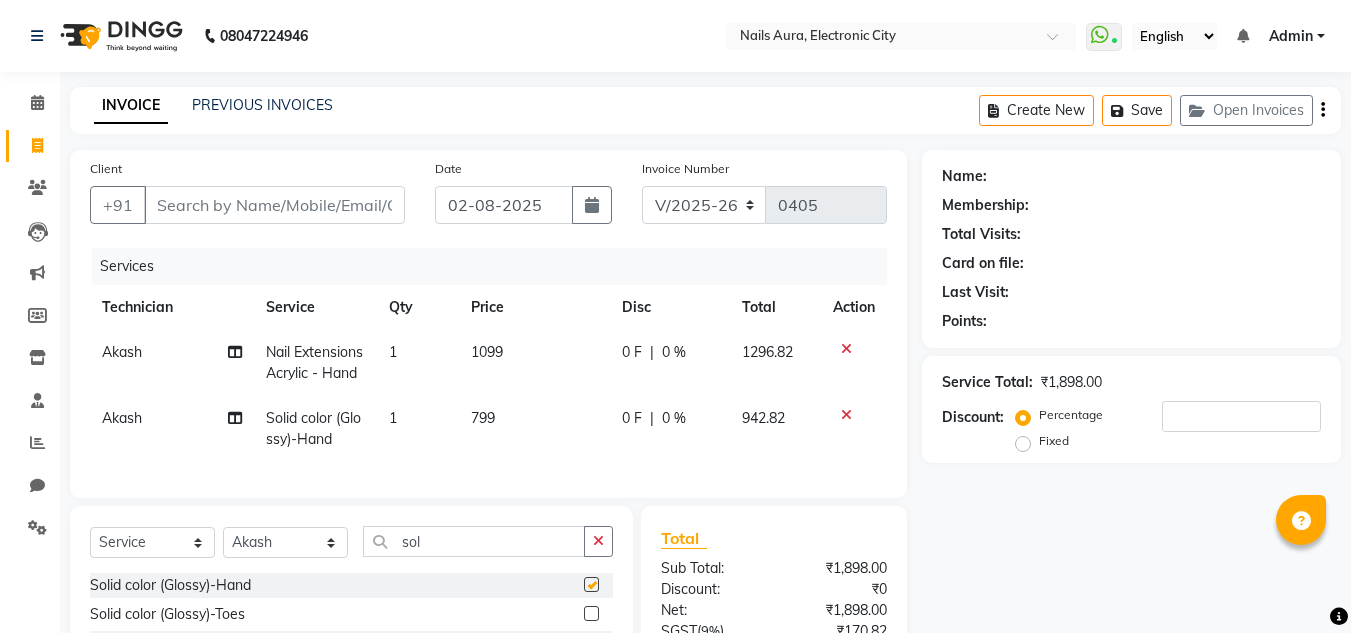 checkbox on "false" 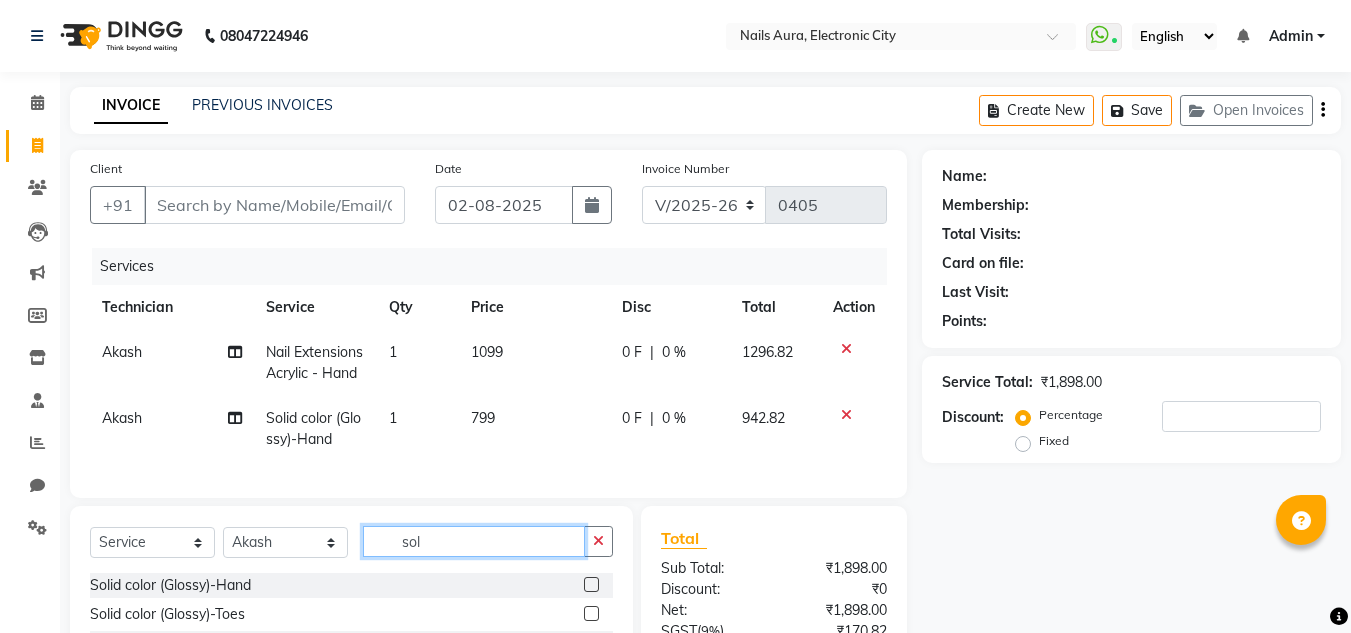 click on "sol" 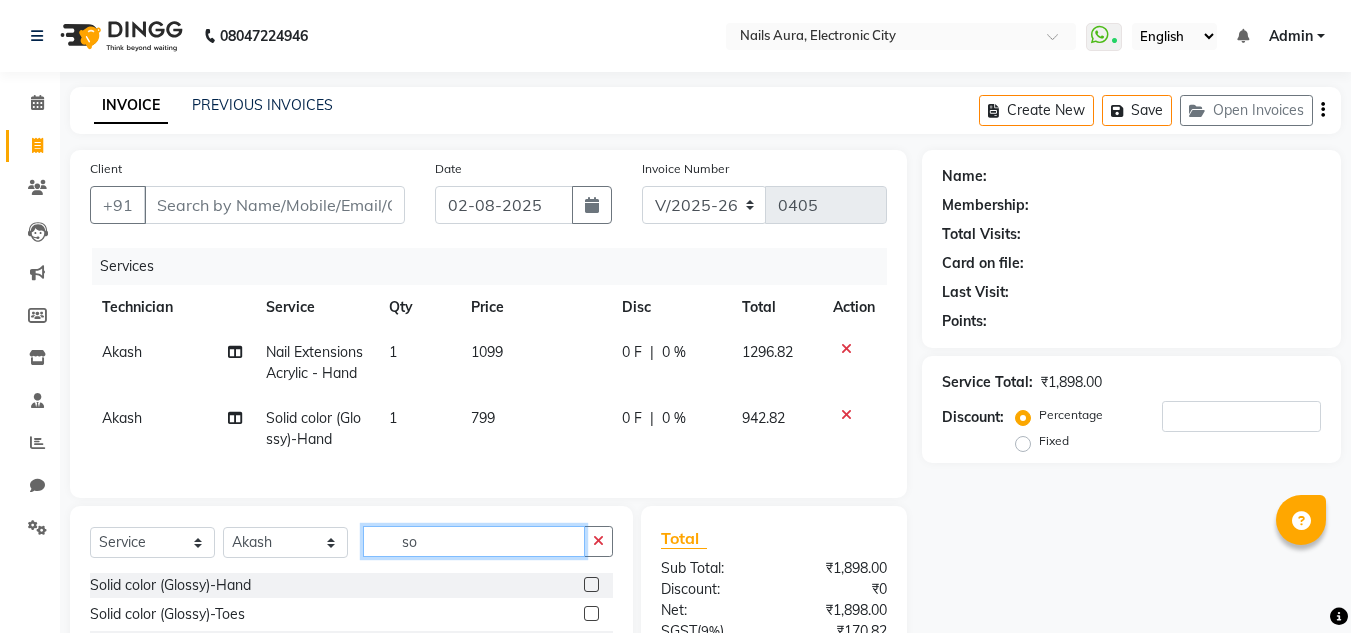 type on "s" 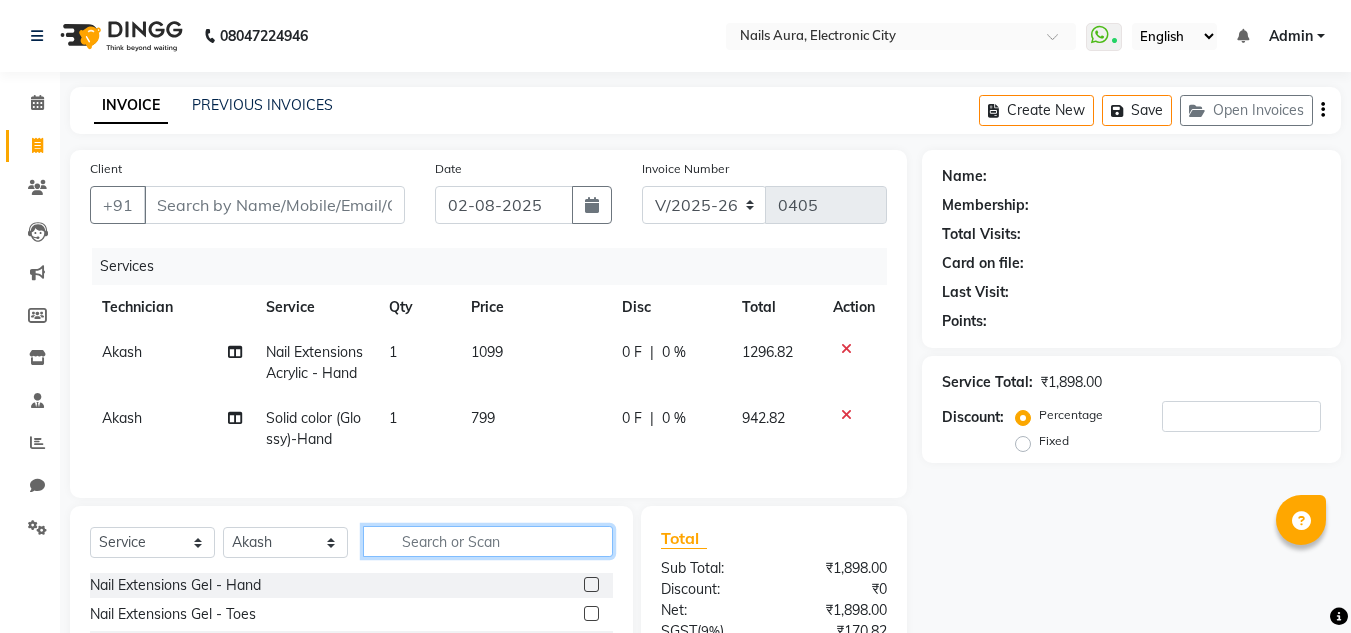 type 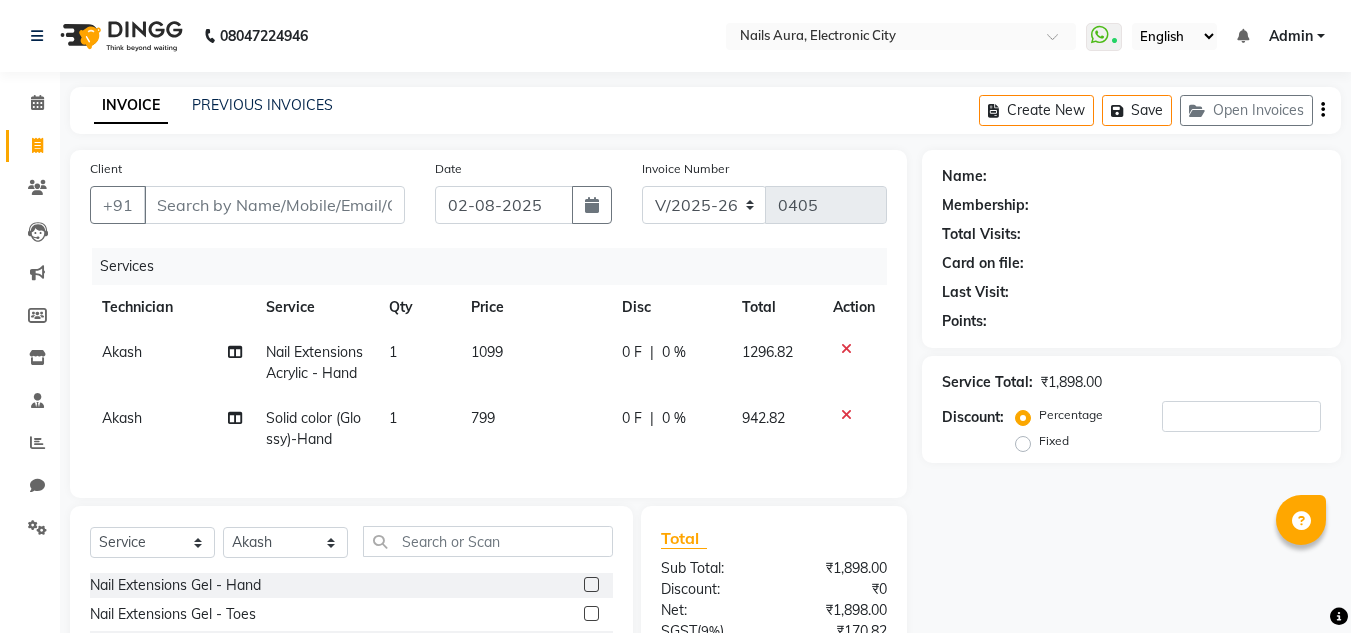 click on "Akash" 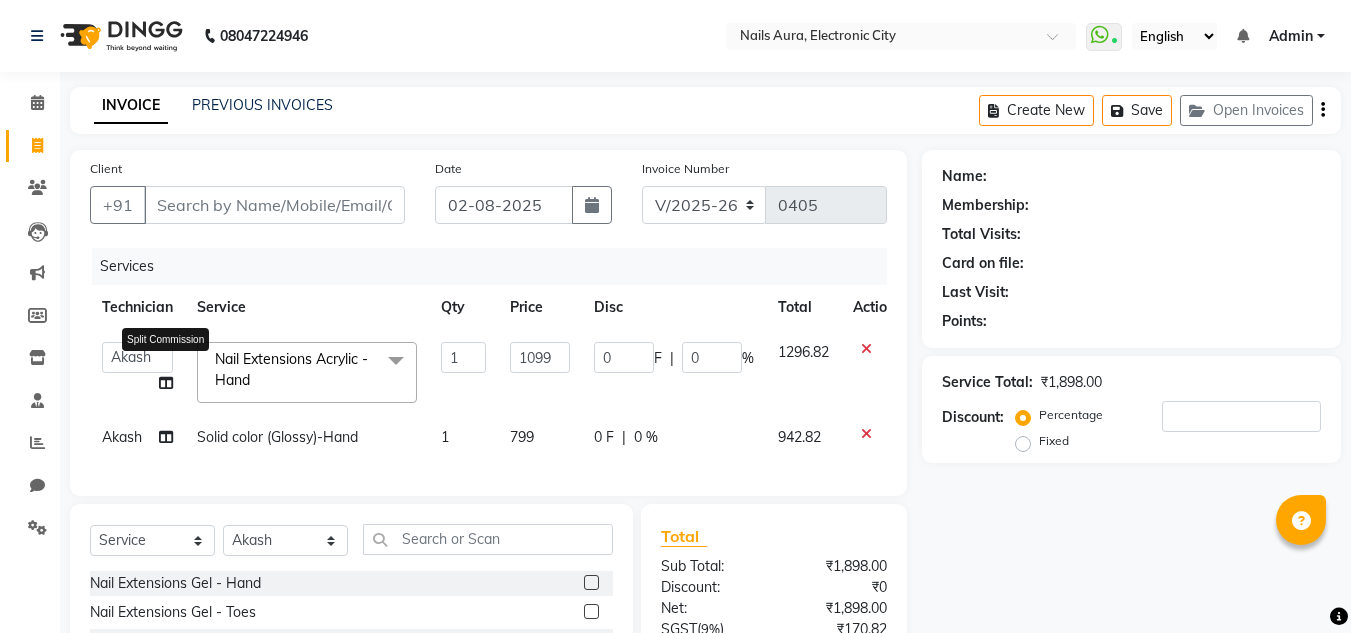 click 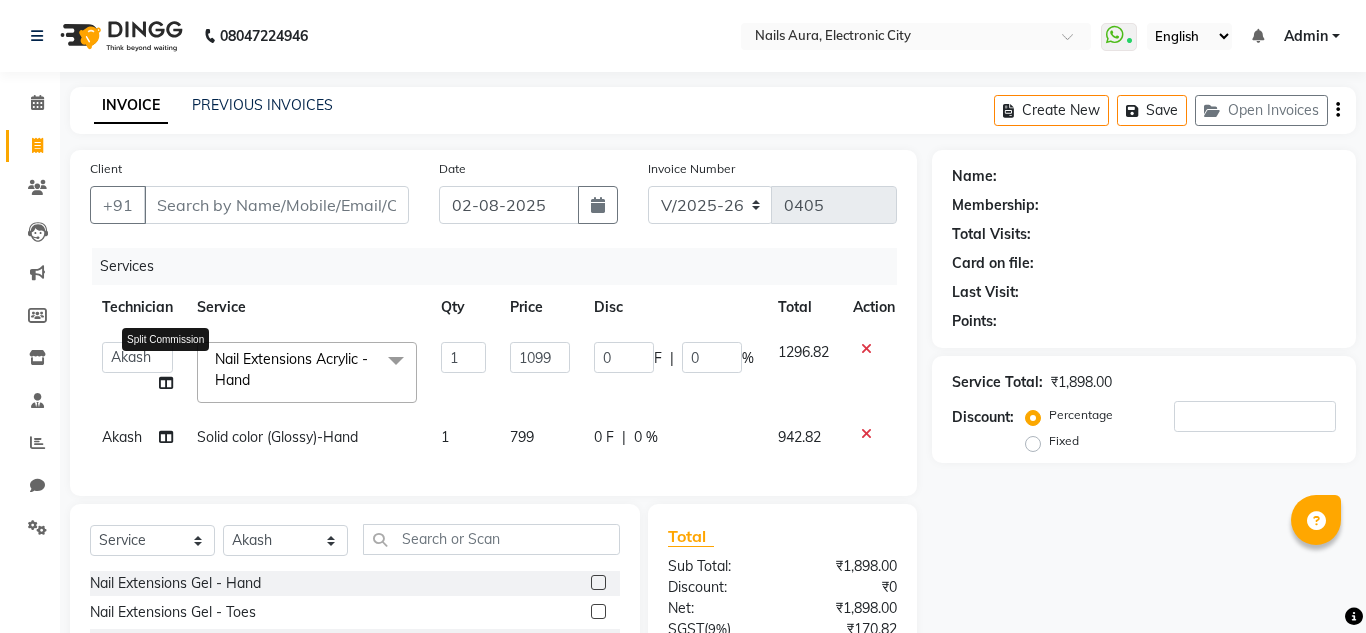 select on "81947" 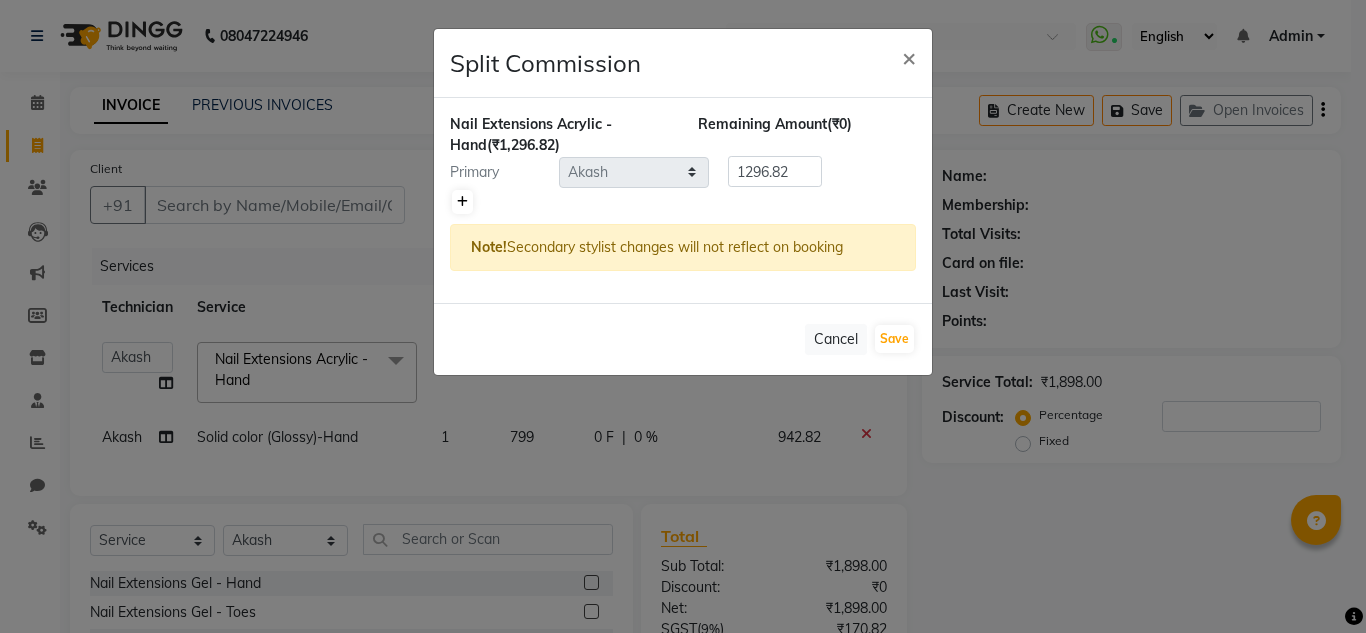 click 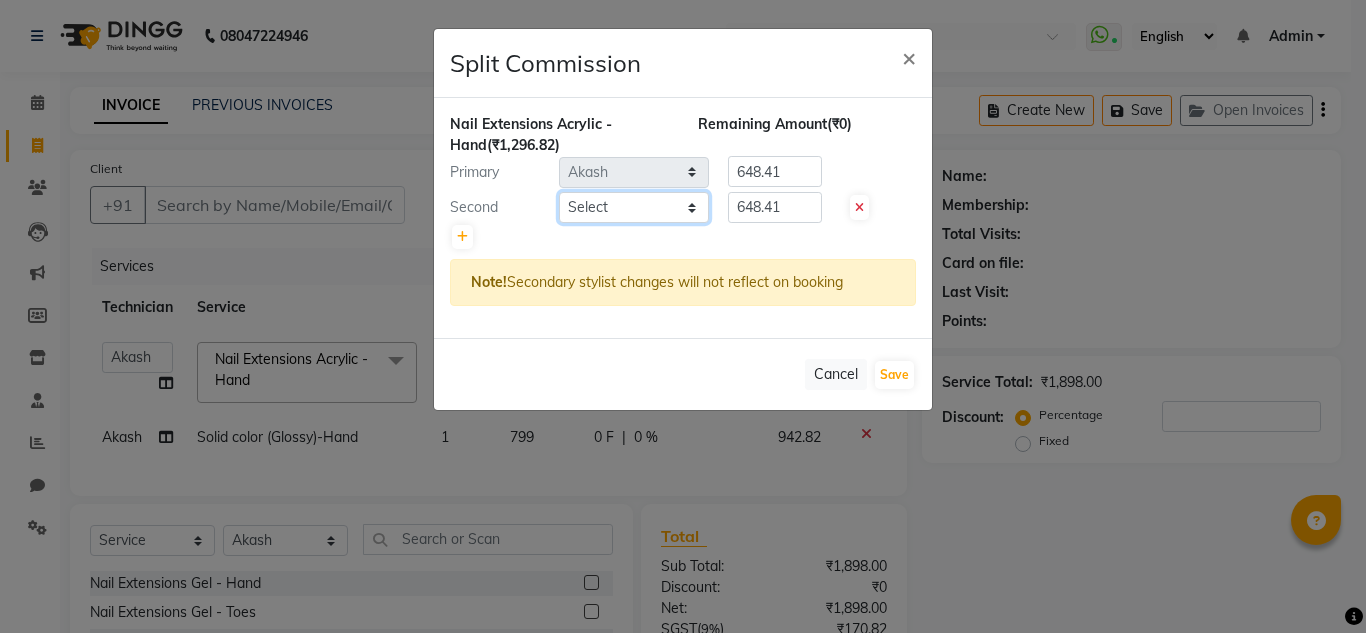 click on "Select [FIRST] [FIRST] [FIRST] [FIRST] [FIRST] [FIRST] [FIRST] [FIRST] [FIRST] [FIRST] [FIRST] [FIRST] chr Chrome-Hand Chrome-Toes" 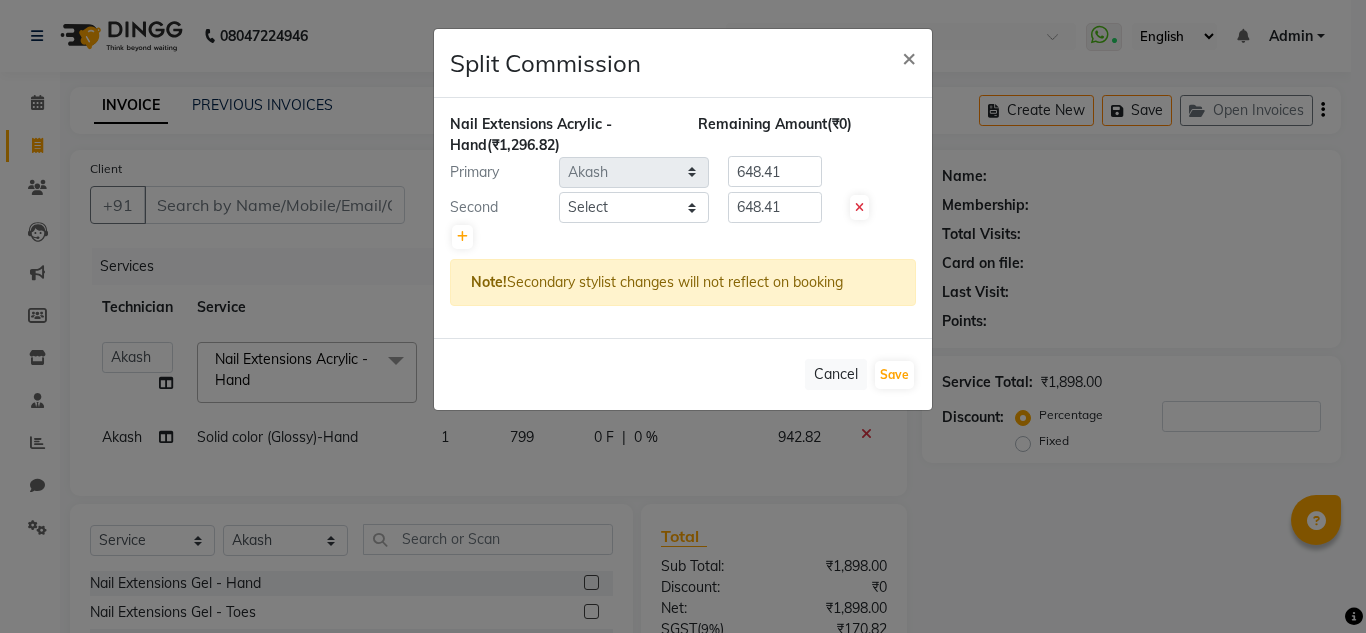 click 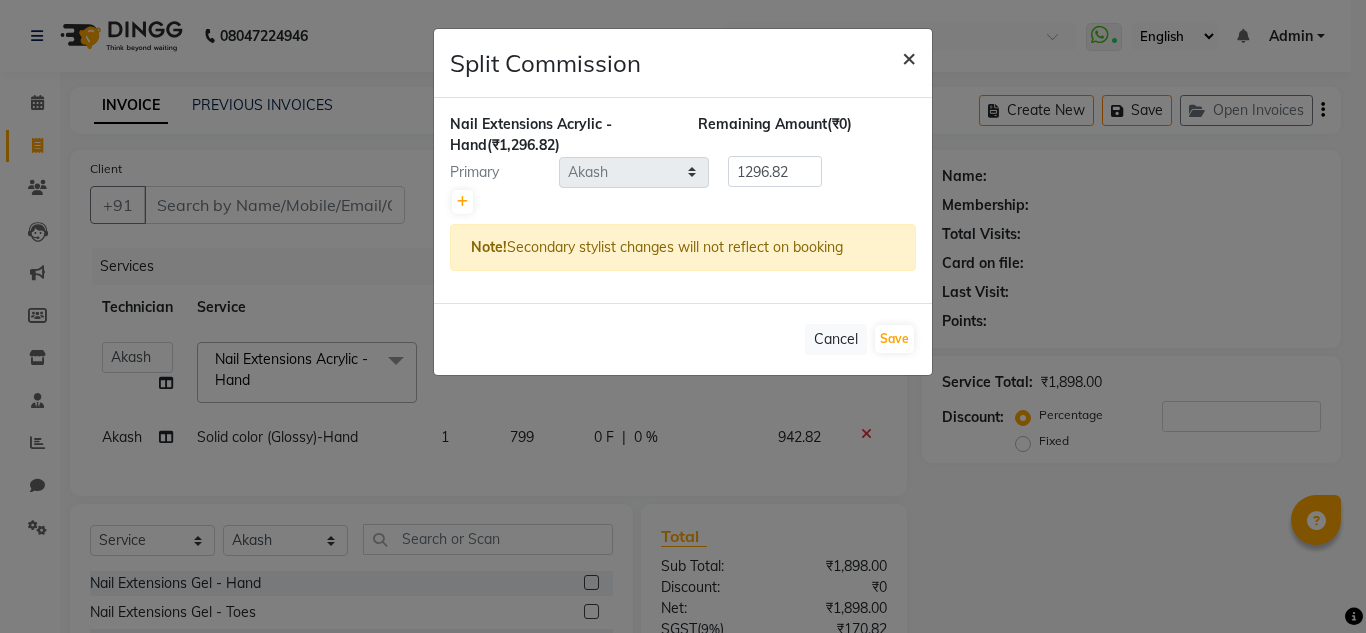 click on "×" 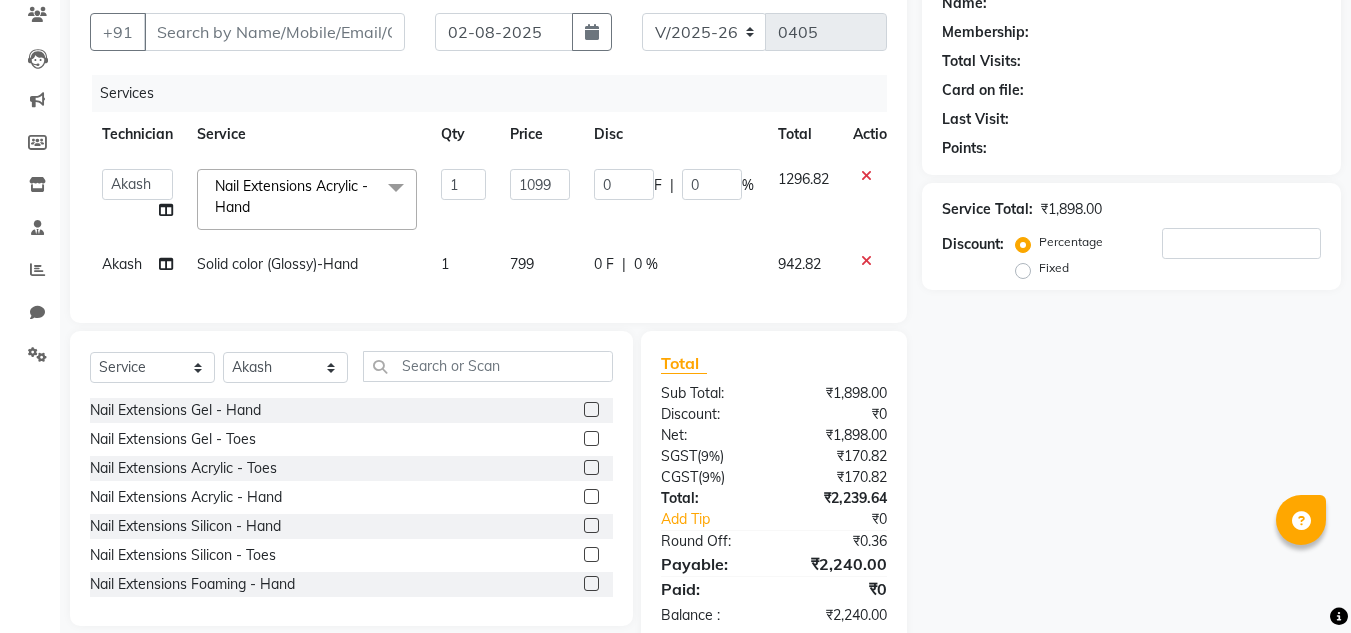 scroll, scrollTop: 231, scrollLeft: 0, axis: vertical 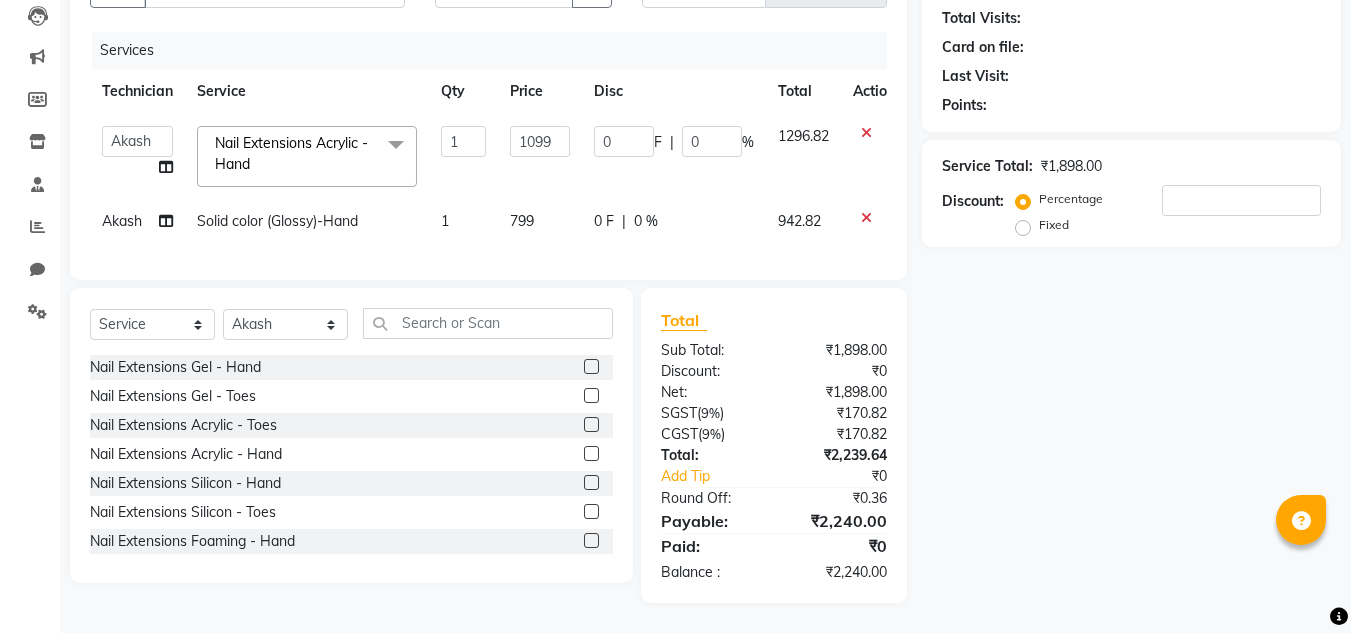click 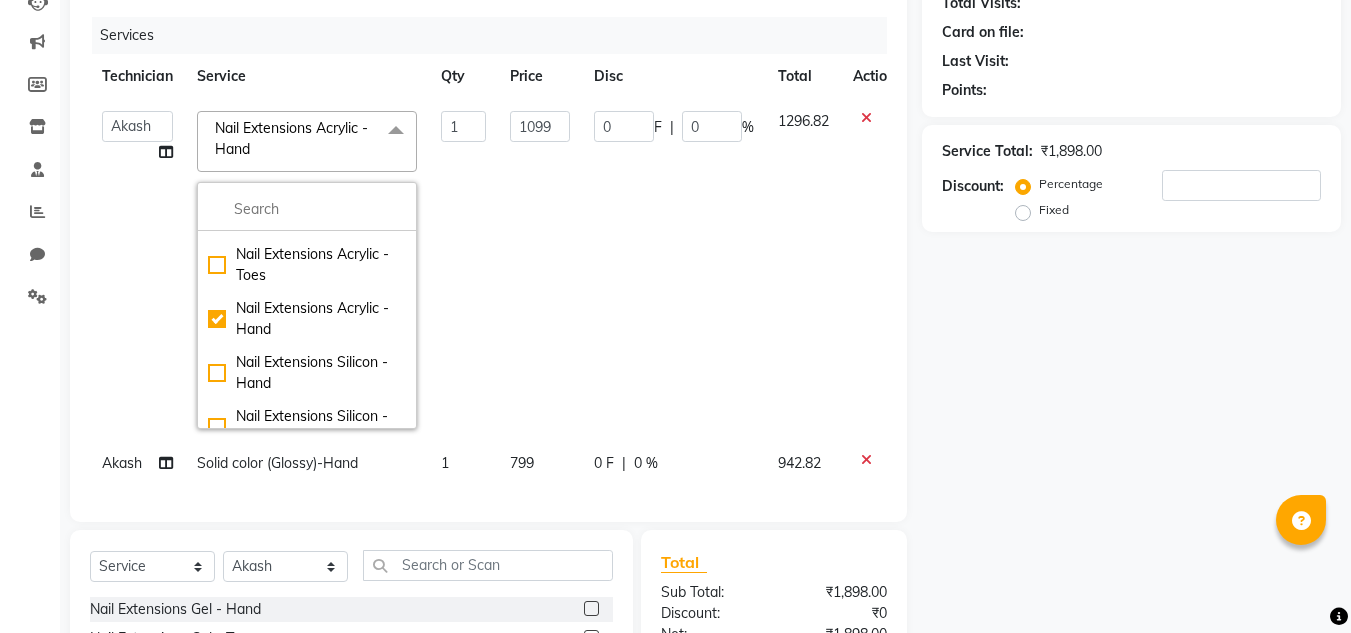 scroll, scrollTop: 120, scrollLeft: 0, axis: vertical 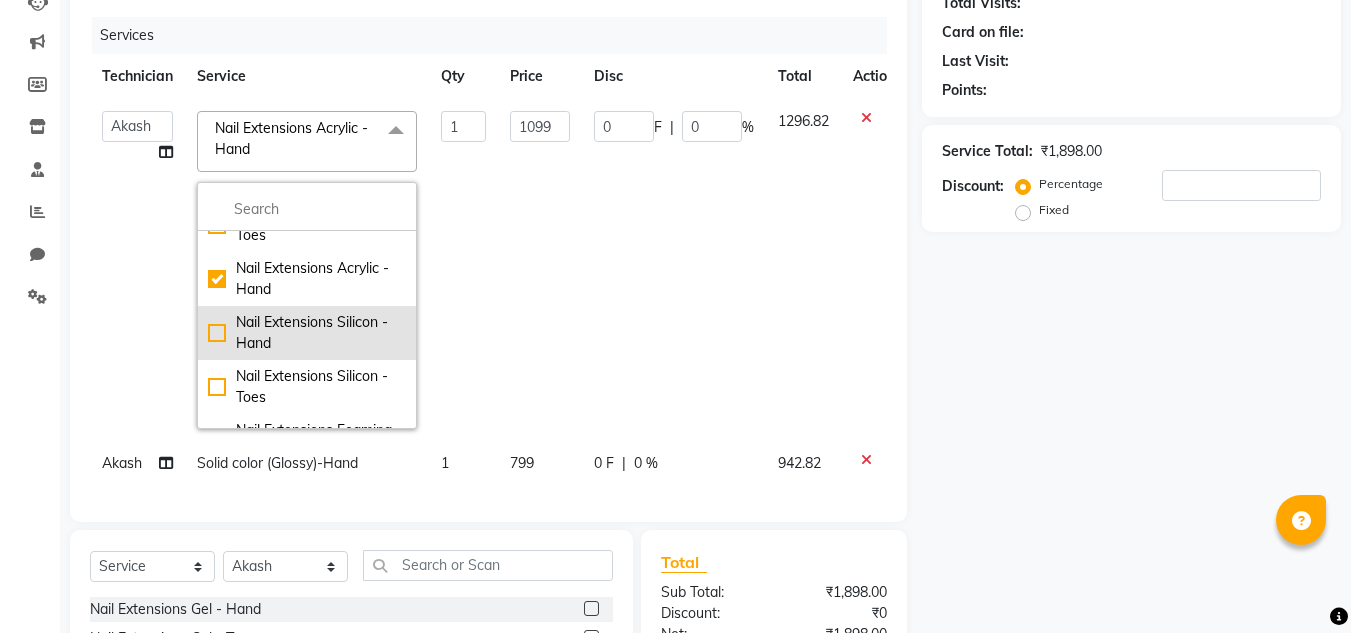 click on "Nail Extensions Silicon - Hand" 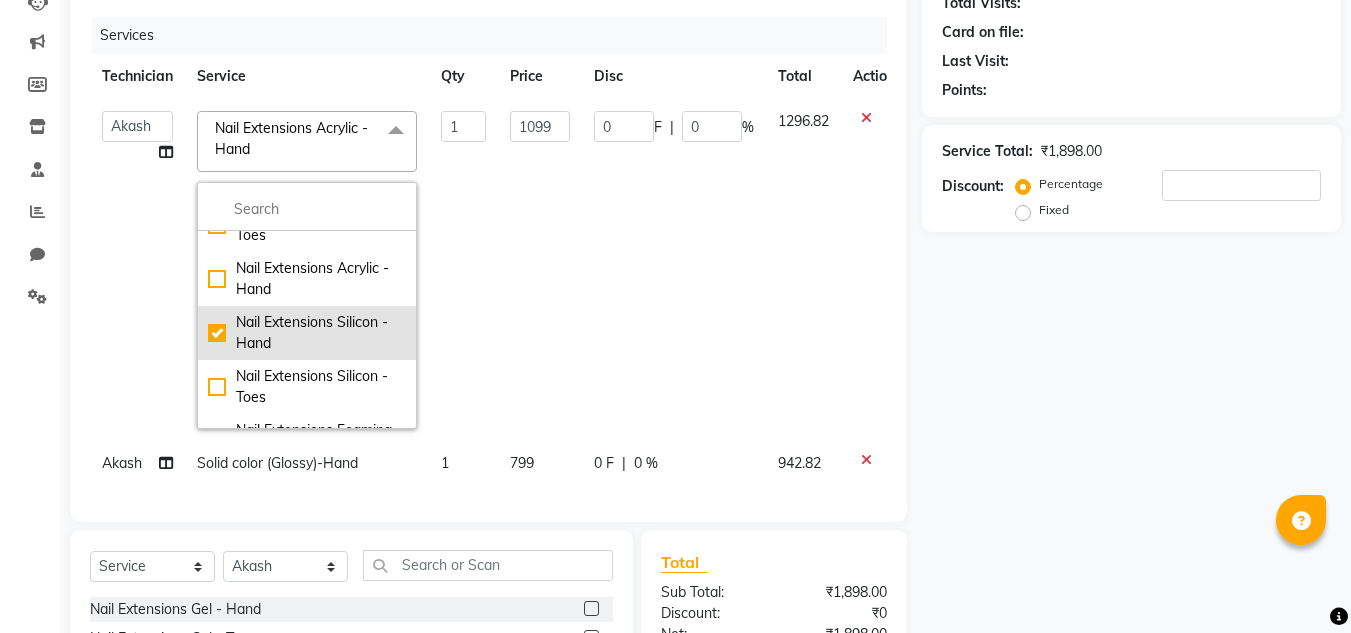 checkbox on "false" 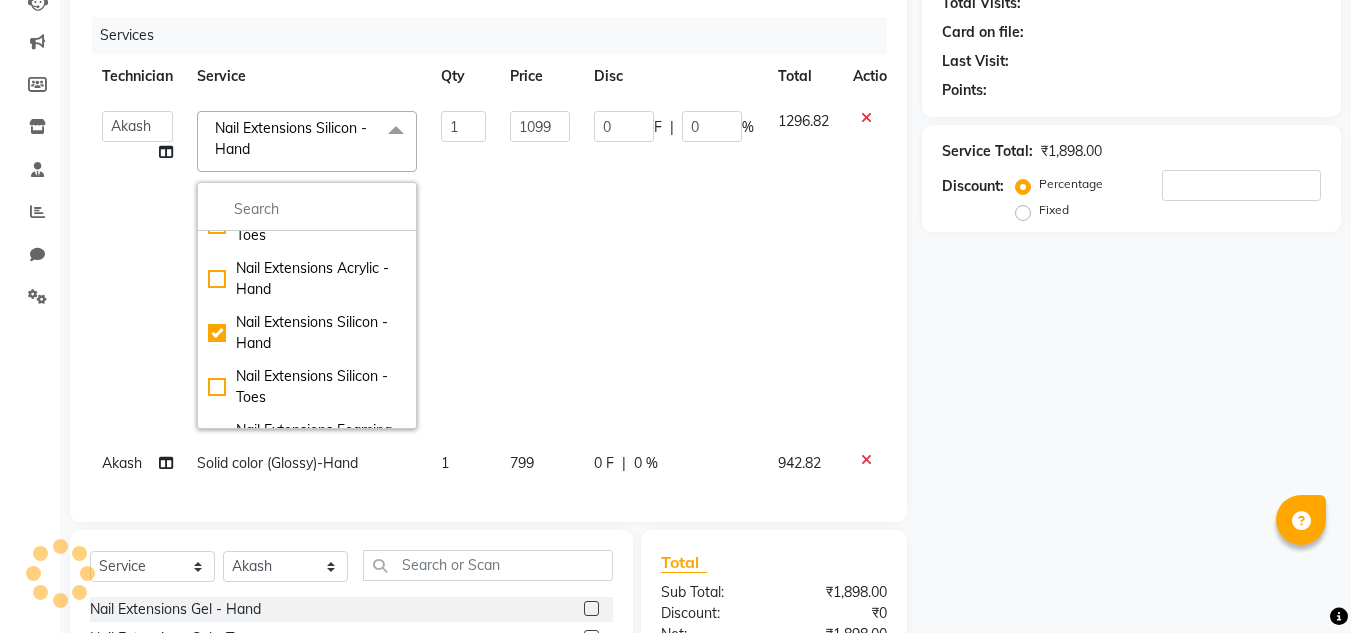 click on "0 F | 0 %" 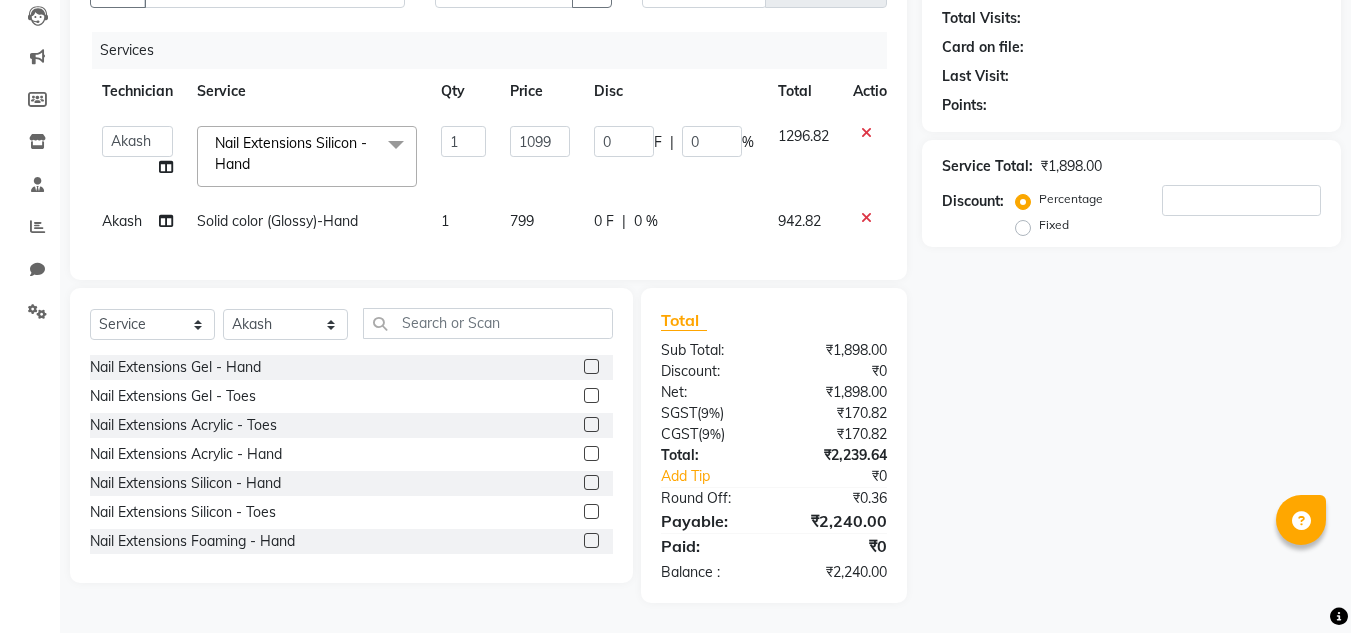 click 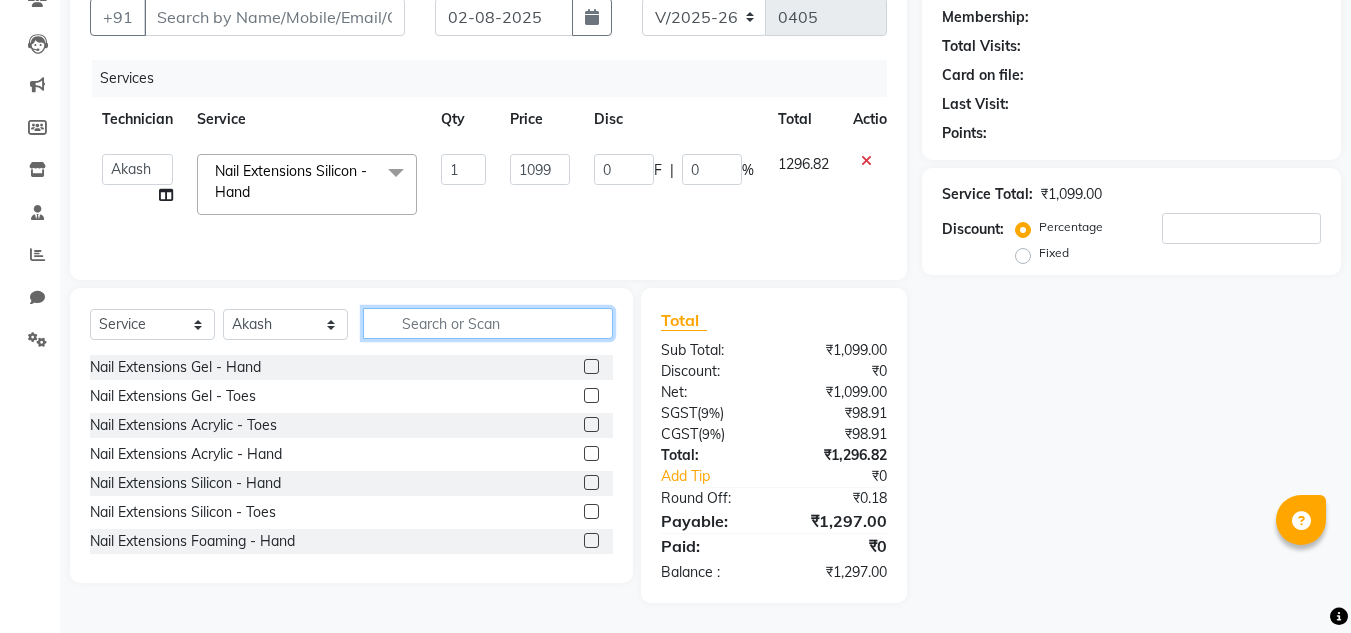 click 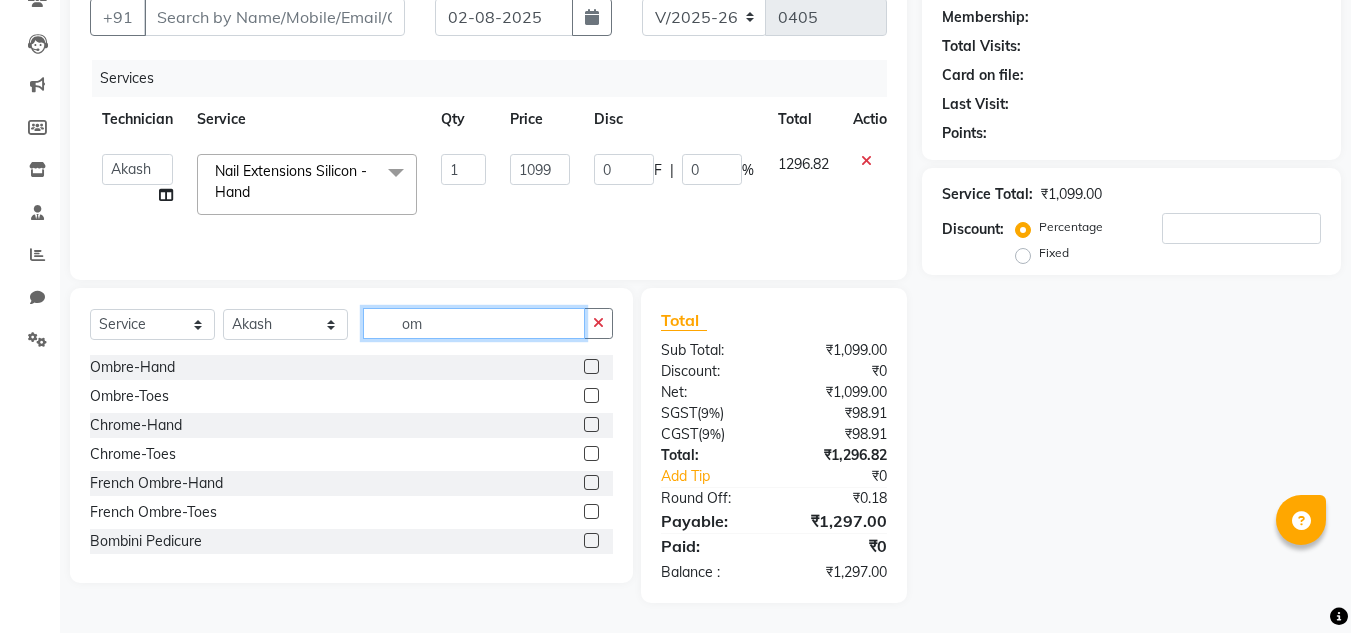 type on "om" 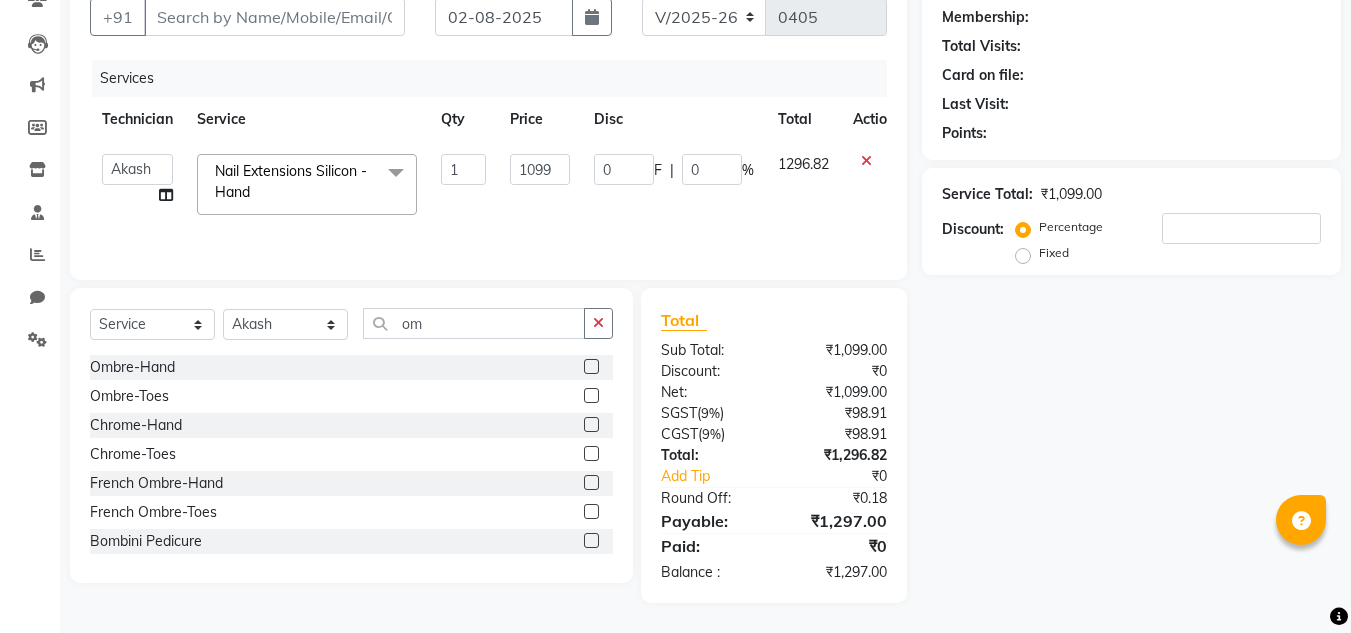 click 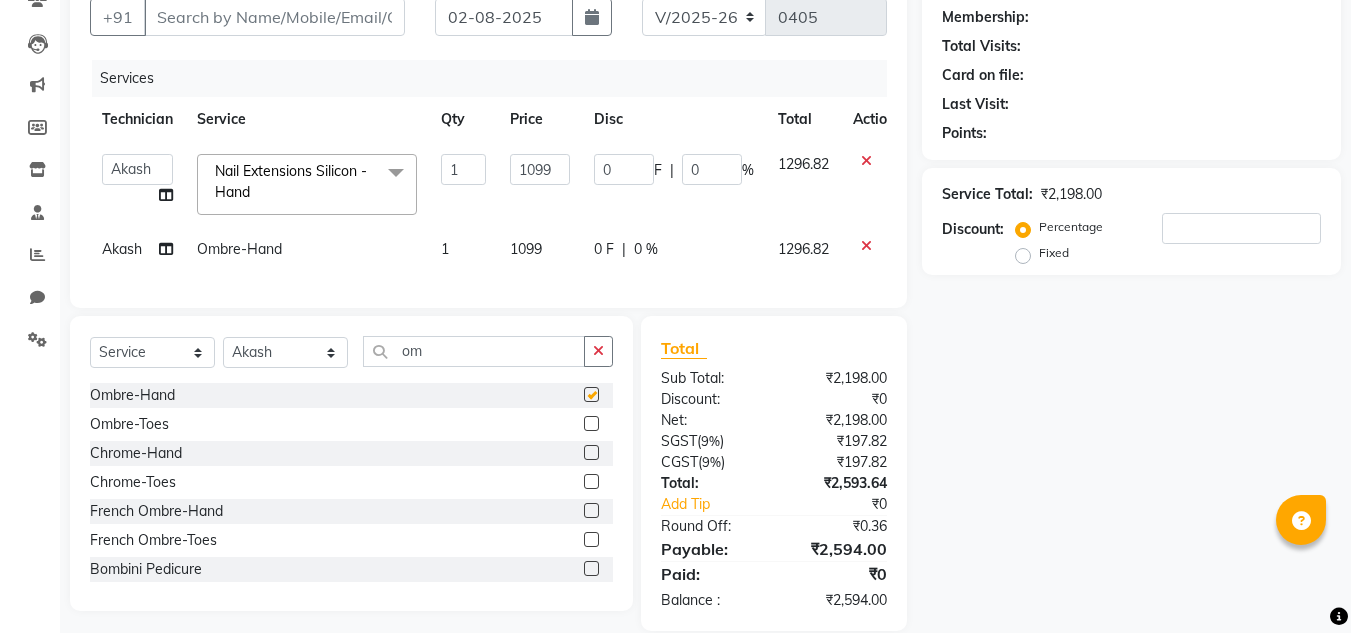 checkbox on "false" 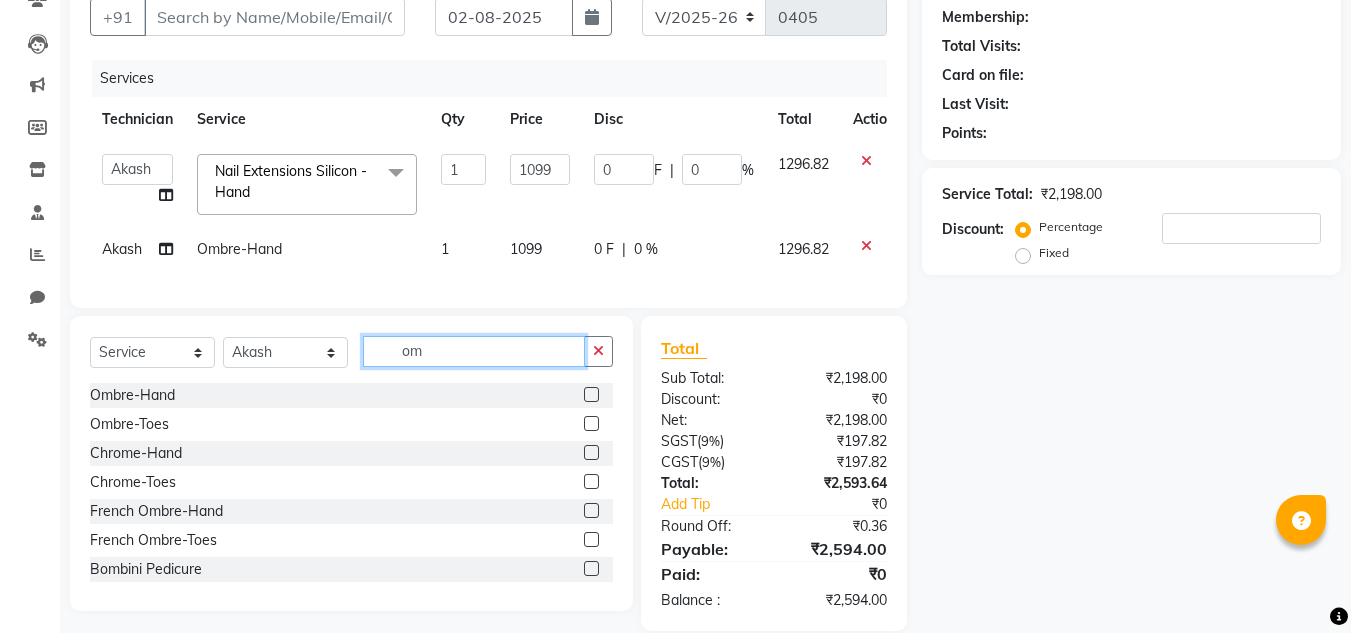 click on "om" 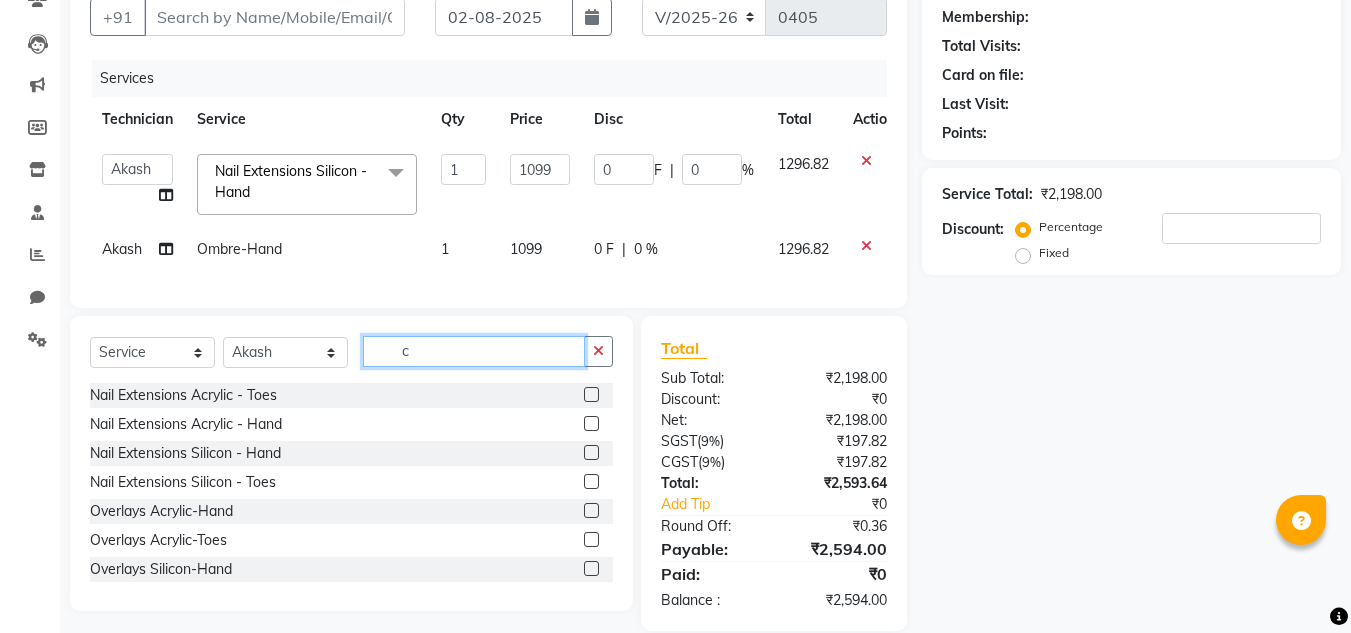 click on "c" 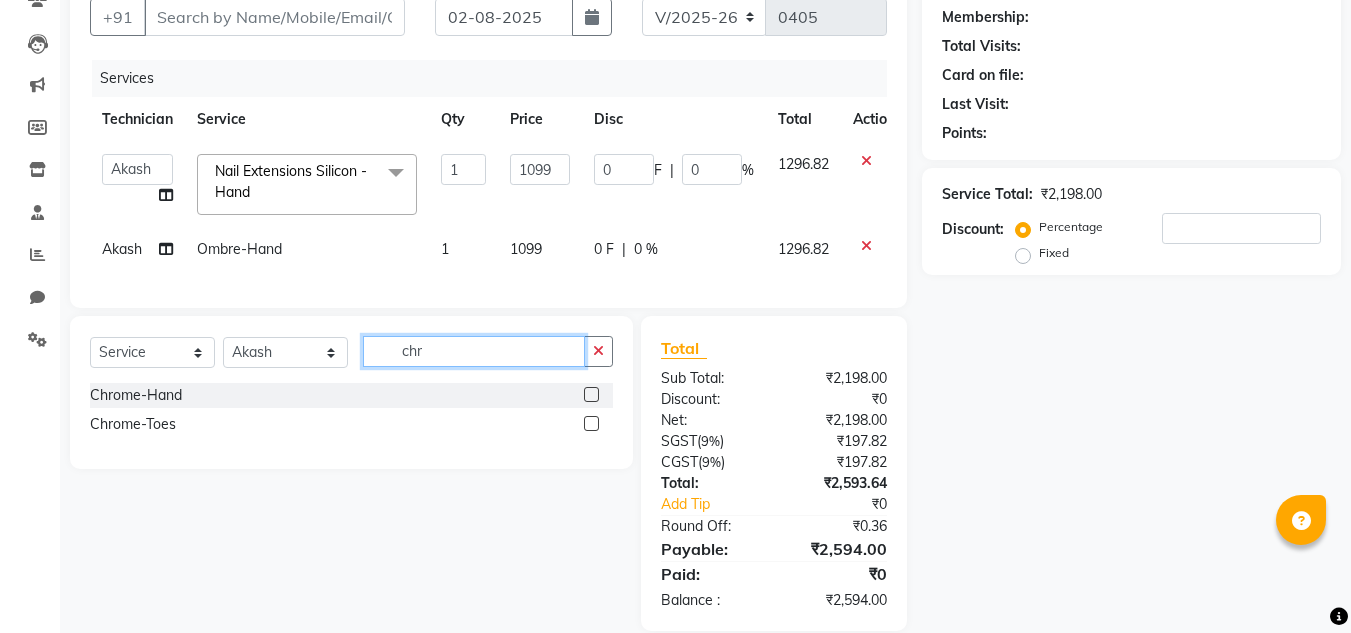 type on "chr" 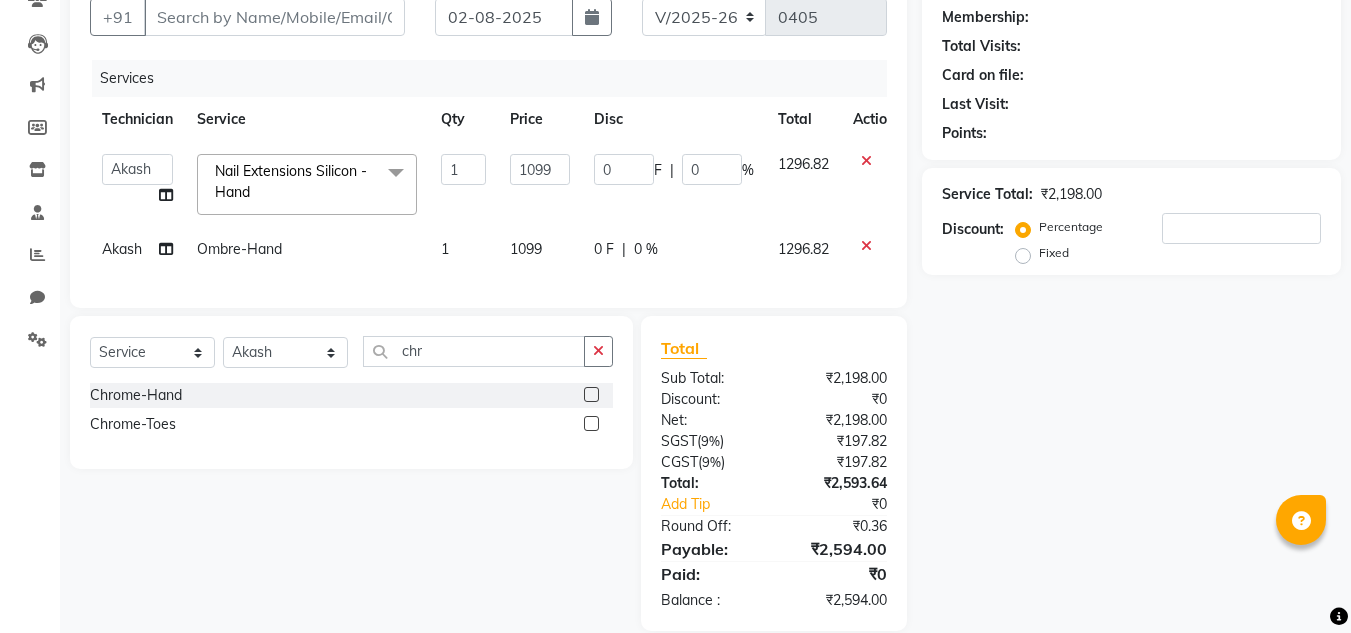 click 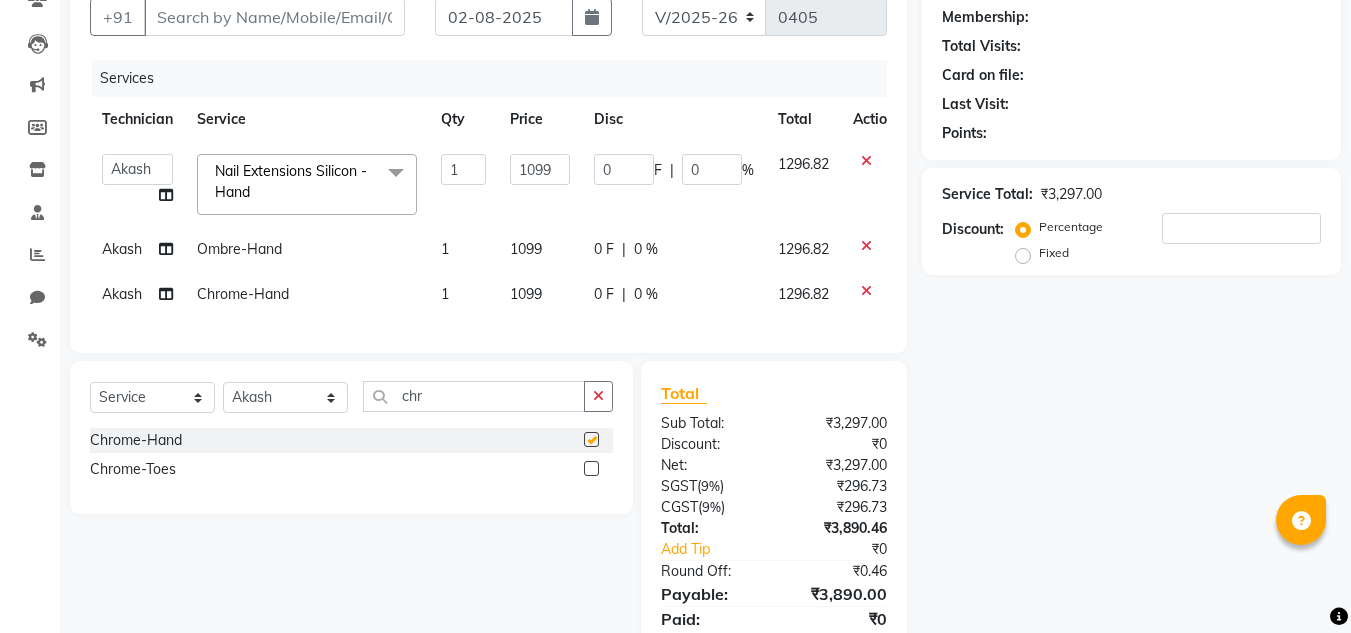 checkbox on "false" 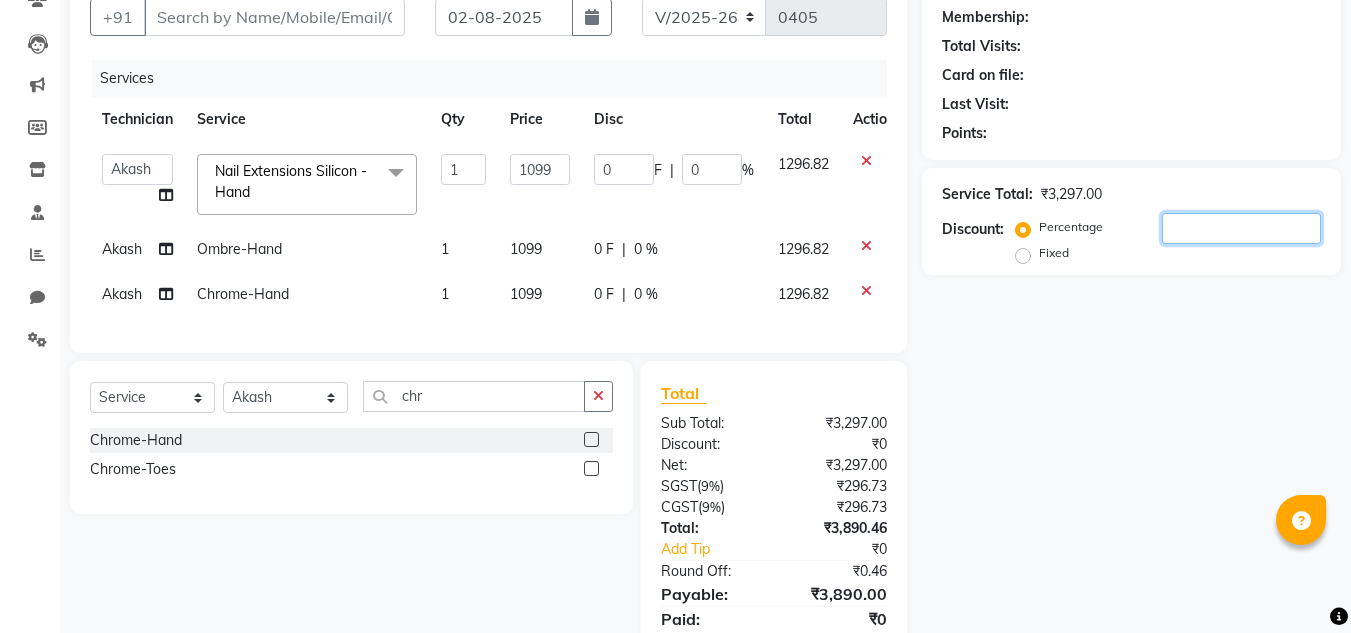 click 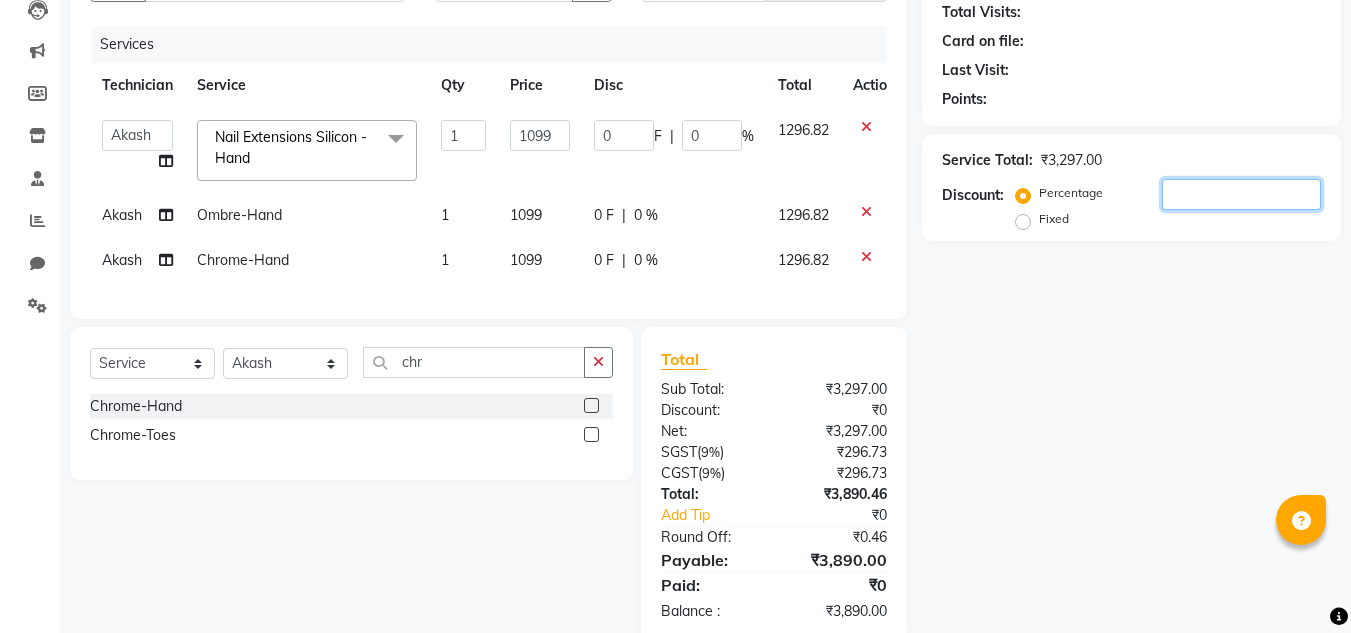scroll, scrollTop: 276, scrollLeft: 0, axis: vertical 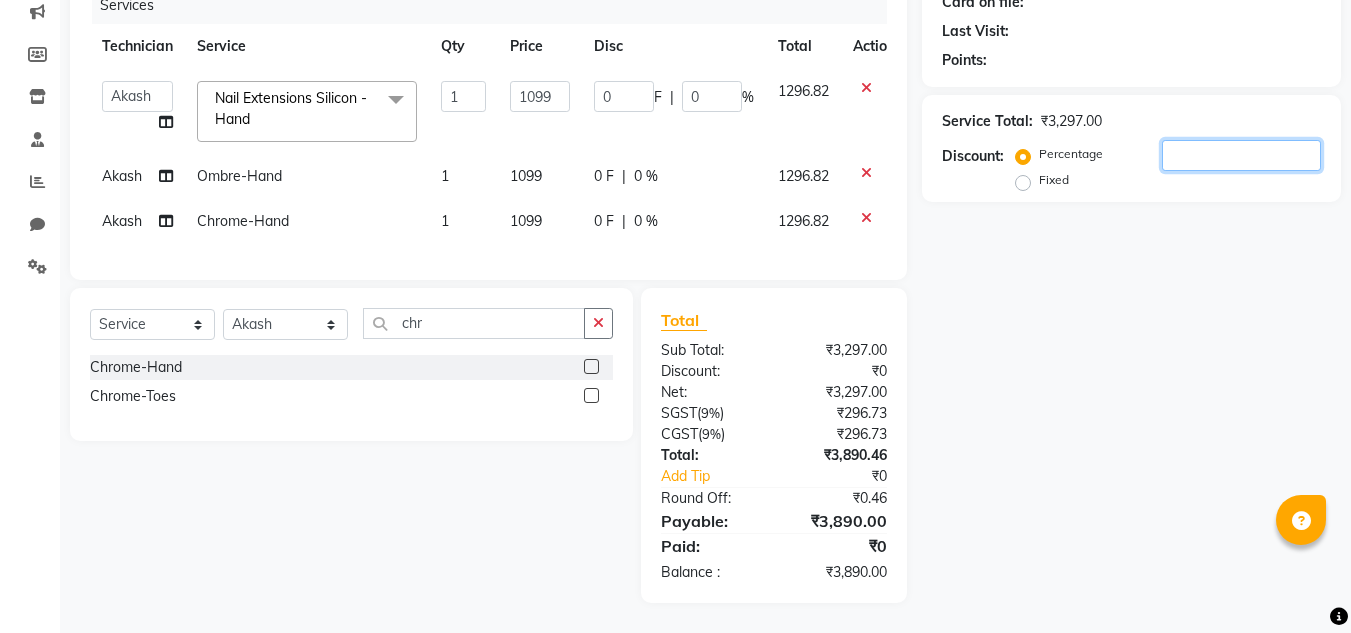 click 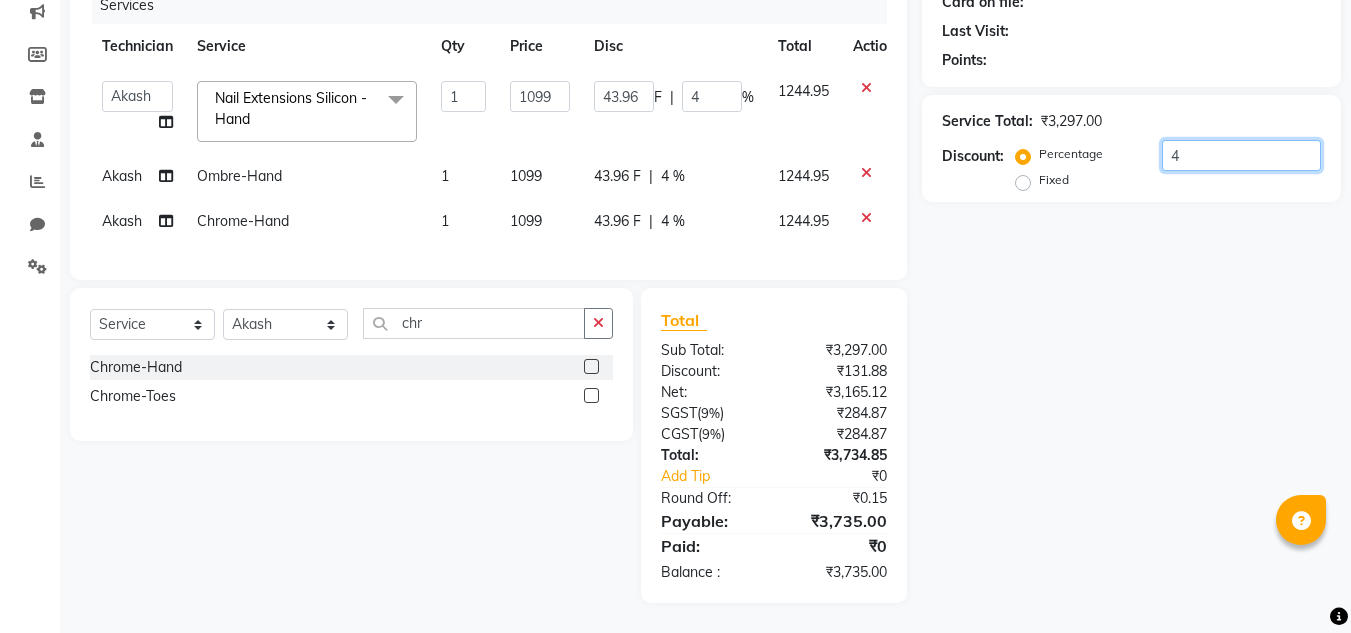 type on "40" 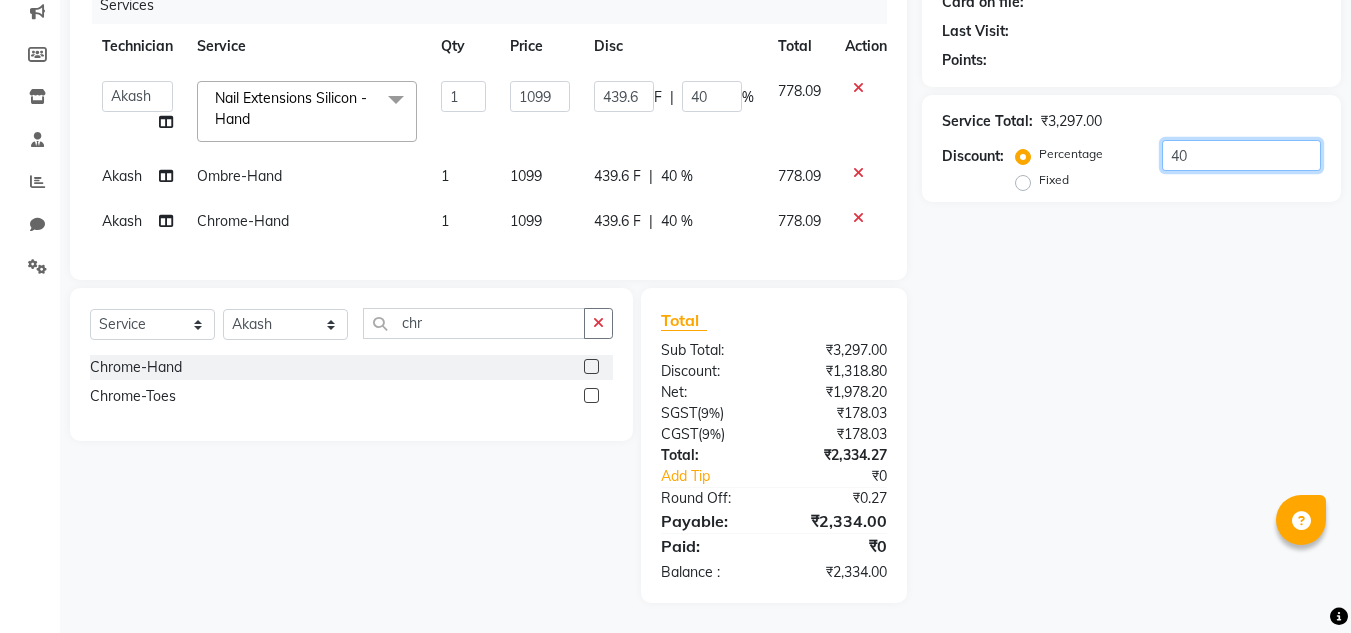 type on "40" 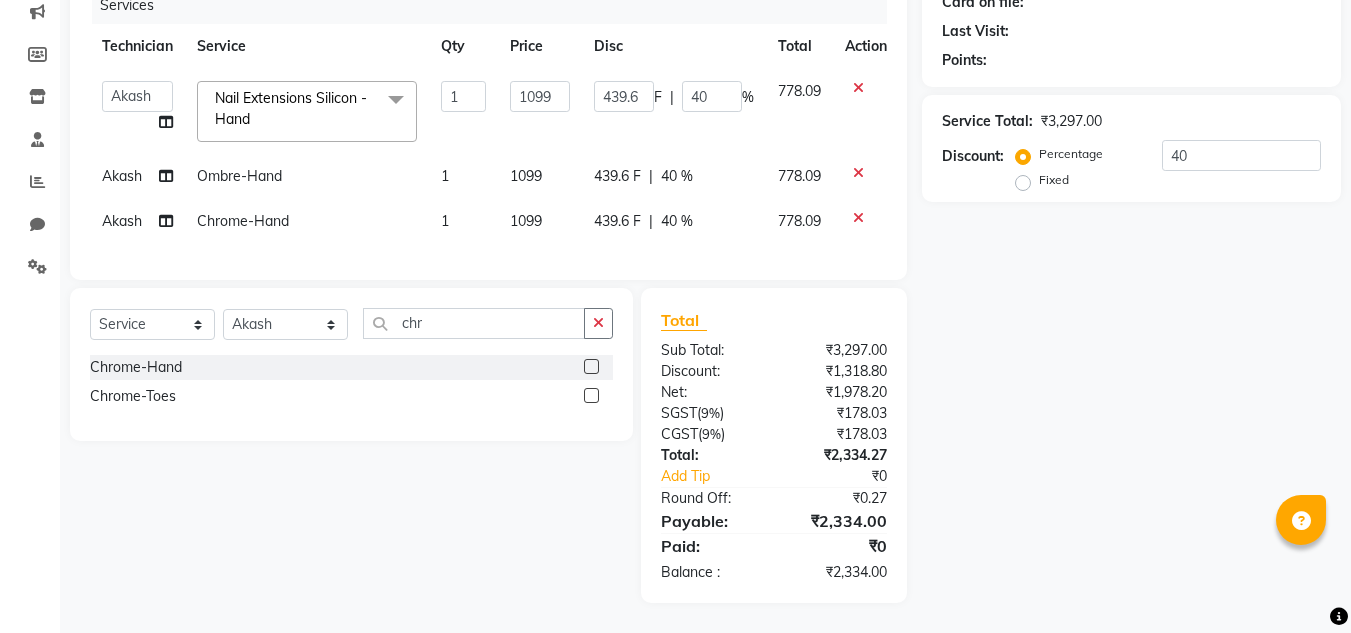click on "Name: [FIRST] Membership: Total Visits: Card on file: Last Visit: Points: Service Total: ₹3,297.00 Discount: Percentage Fixed 40" 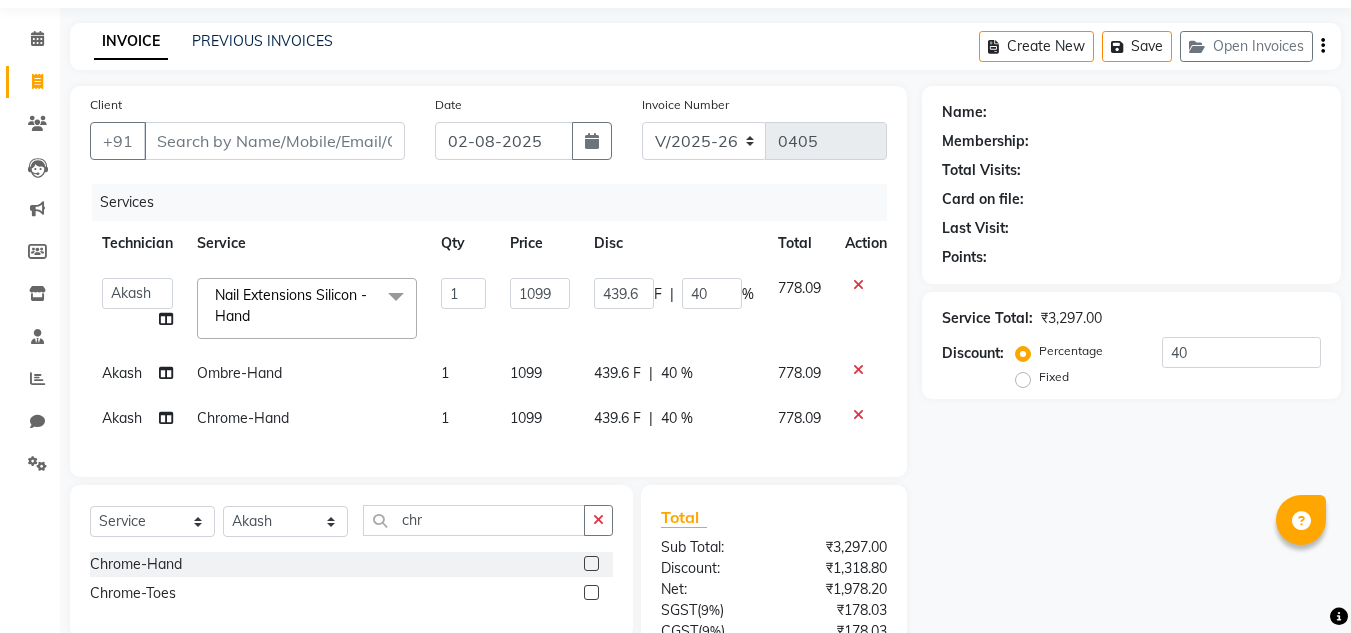 scroll, scrollTop: 0, scrollLeft: 0, axis: both 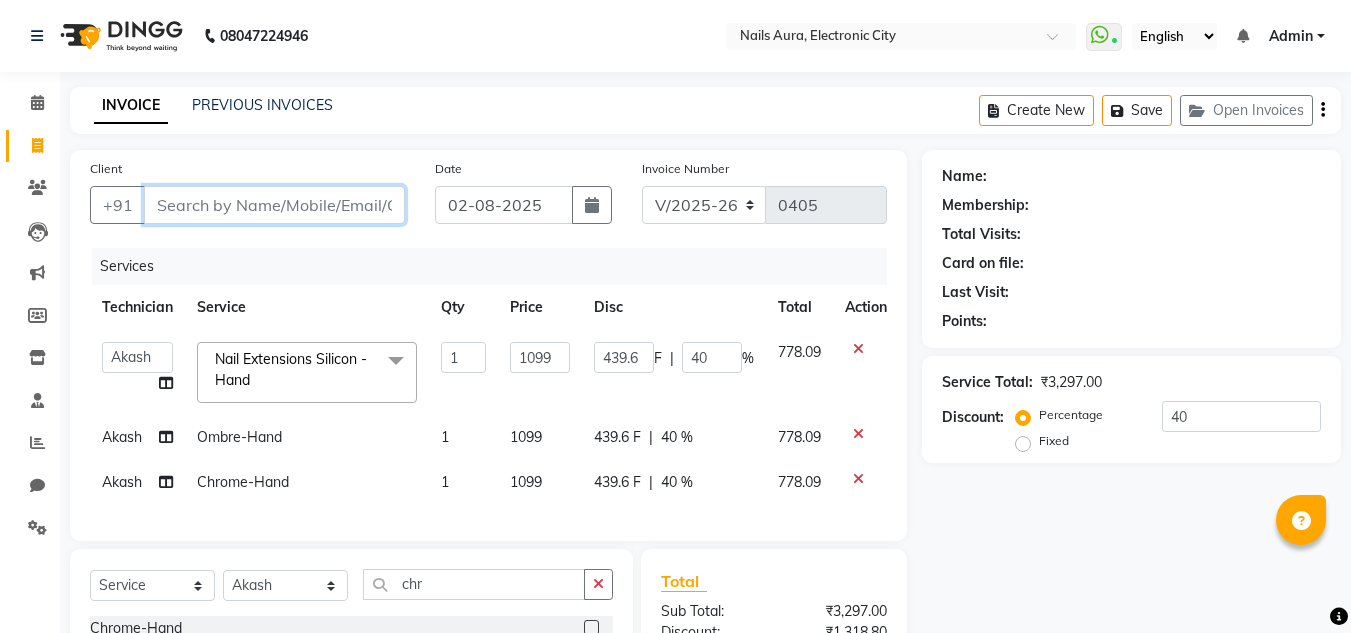 click on "Client" at bounding box center [274, 205] 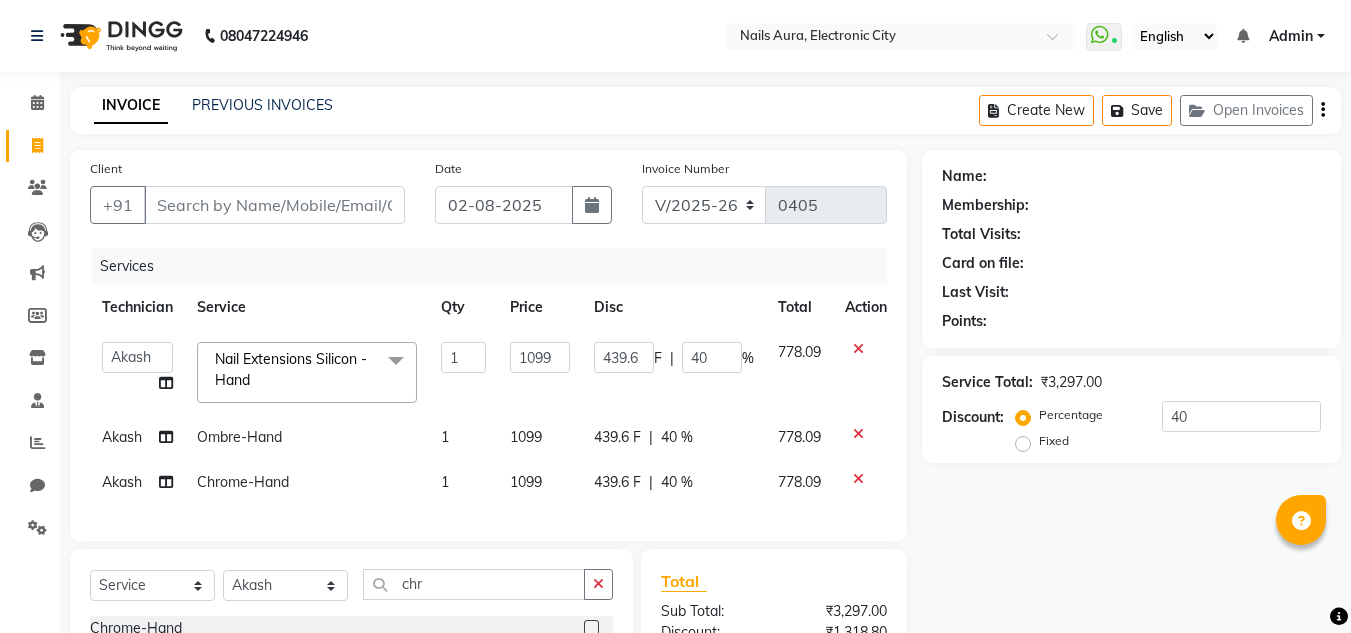 click on "Ombre-Hand" 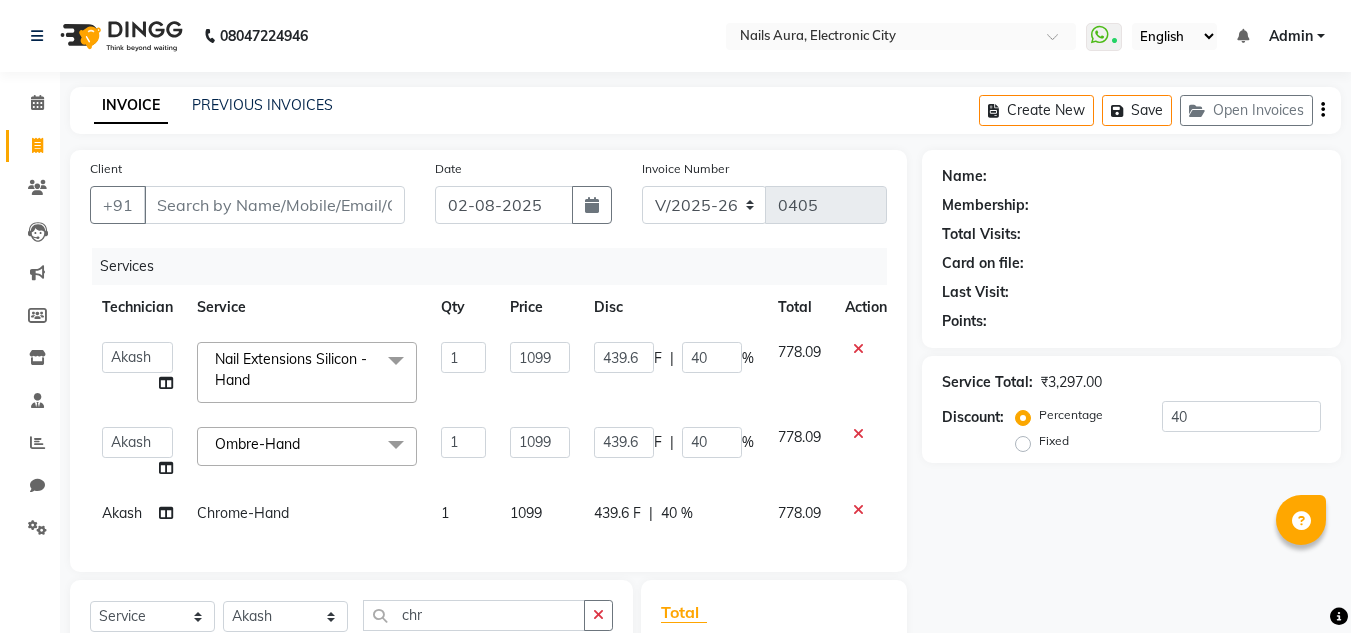 click on "Name: [FIRST] Membership: Total Visits: Card on file: Last Visit: Points: Service Total: ₹3,297.00 Discount: Percentage Fixed 40" 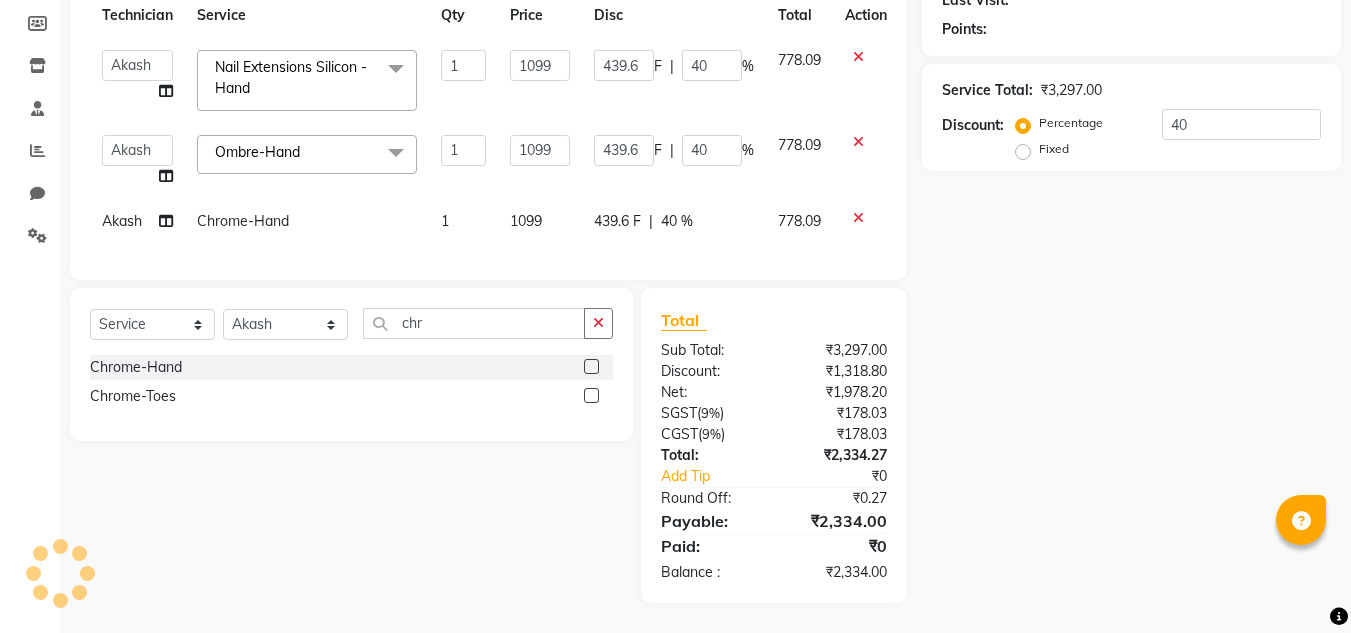 click on "Select Service Product Membership Package Voucher Prepaid Gift Card Select Technician [FIRST] [FIRST] [FIRST] [FIRST] [FIRST] [FIRST] [FIRST] [FIRST] [FIRST] [FIRST] [FIRST] [FIRST] chr Chrome-Hand Chrome-Toes" 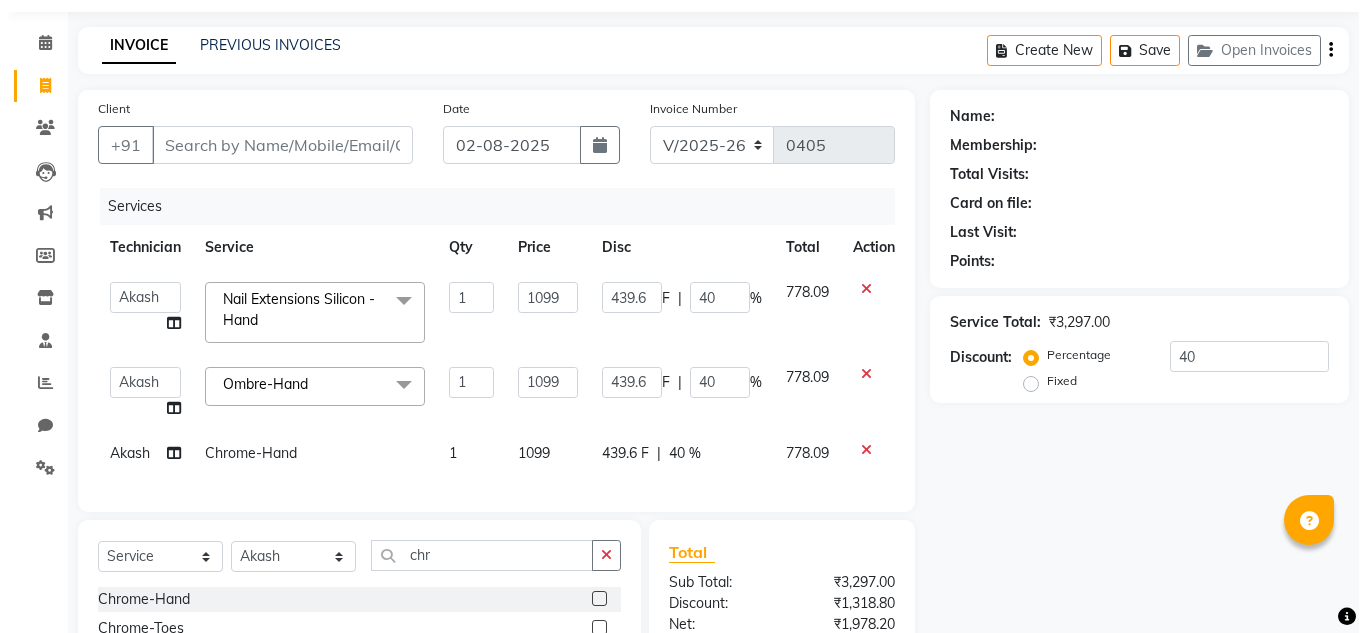 scroll, scrollTop: 0, scrollLeft: 0, axis: both 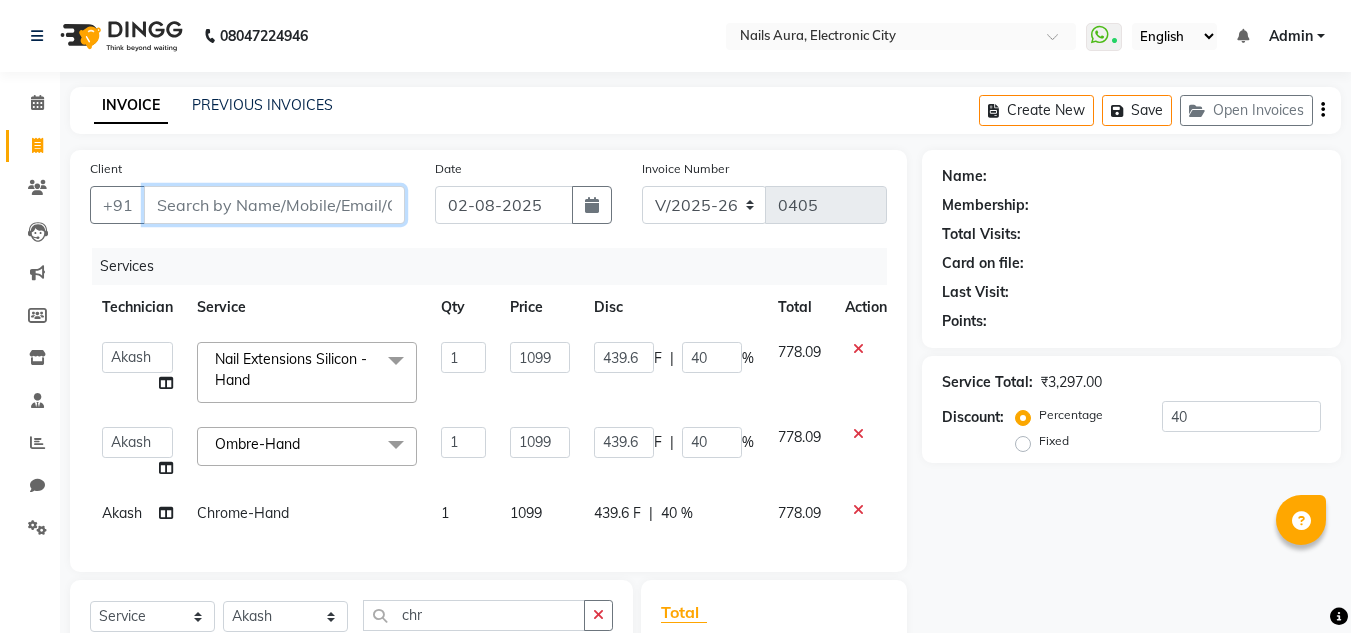click on "Client" at bounding box center [274, 205] 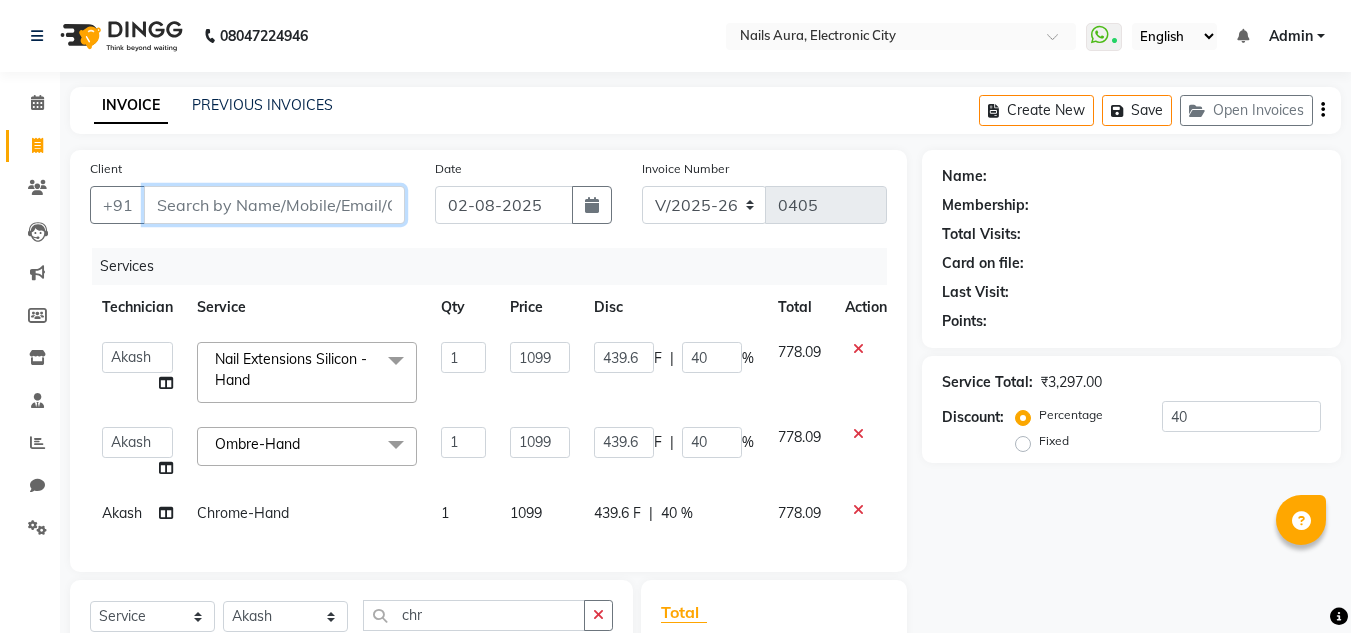 type on "8" 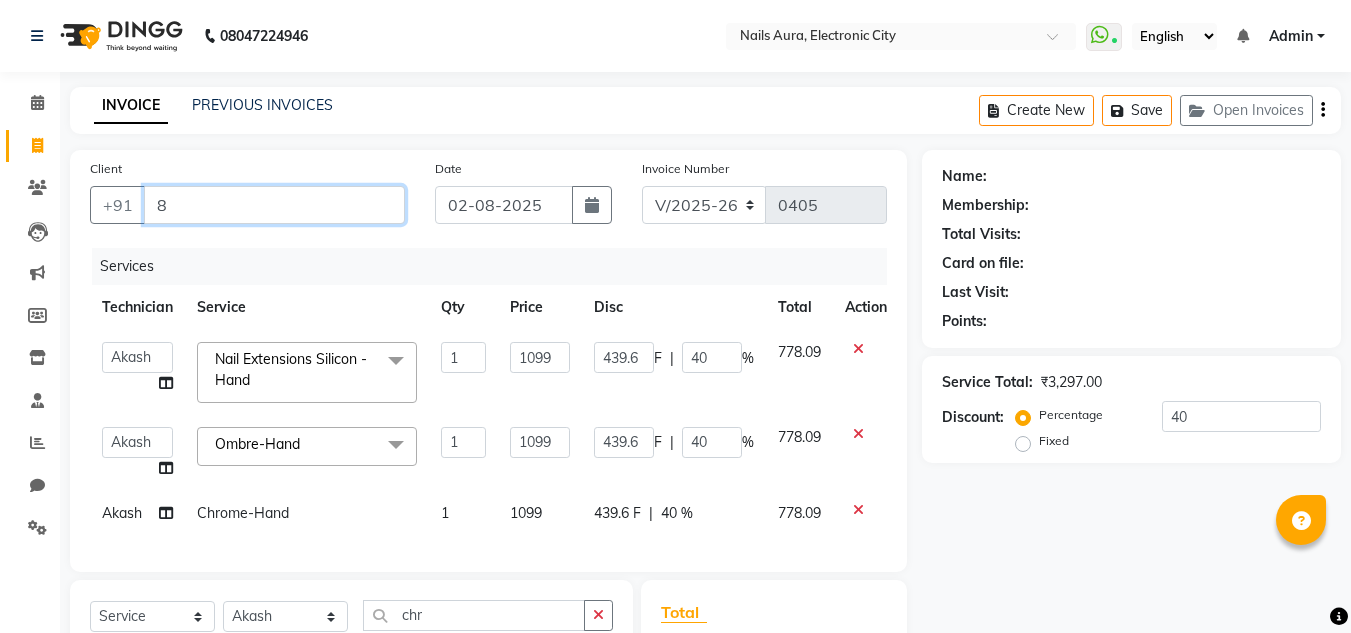 type on "0" 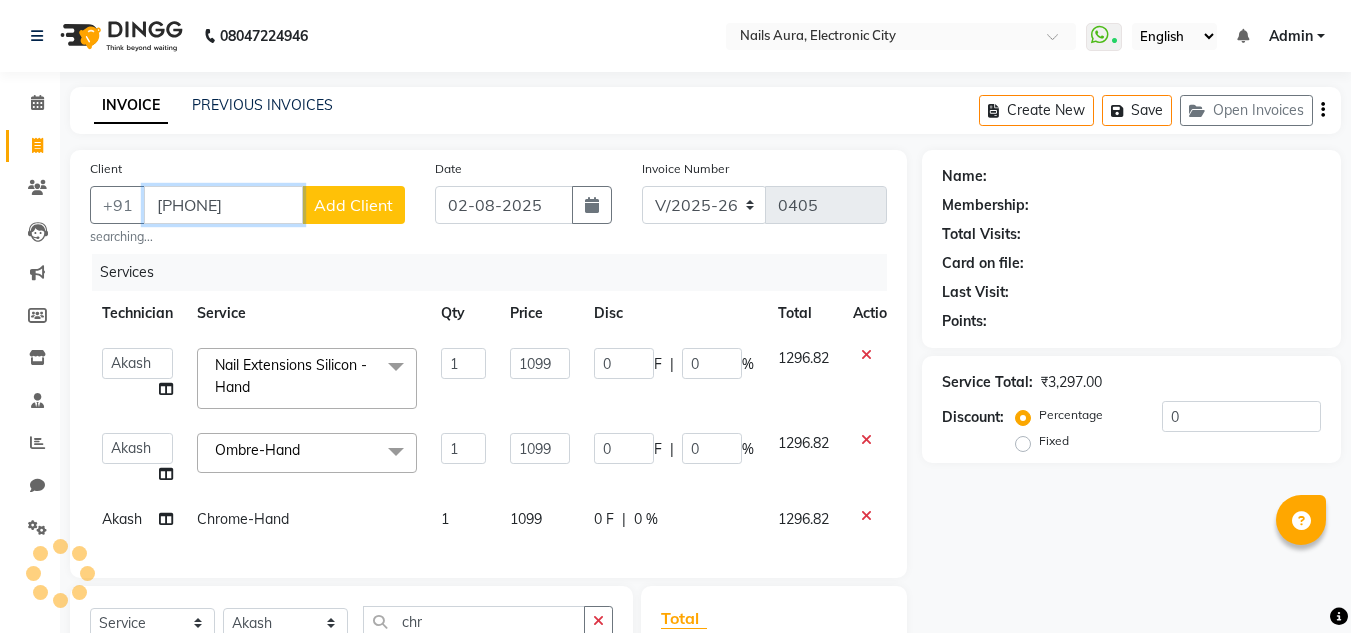 type on "[PHONE]" 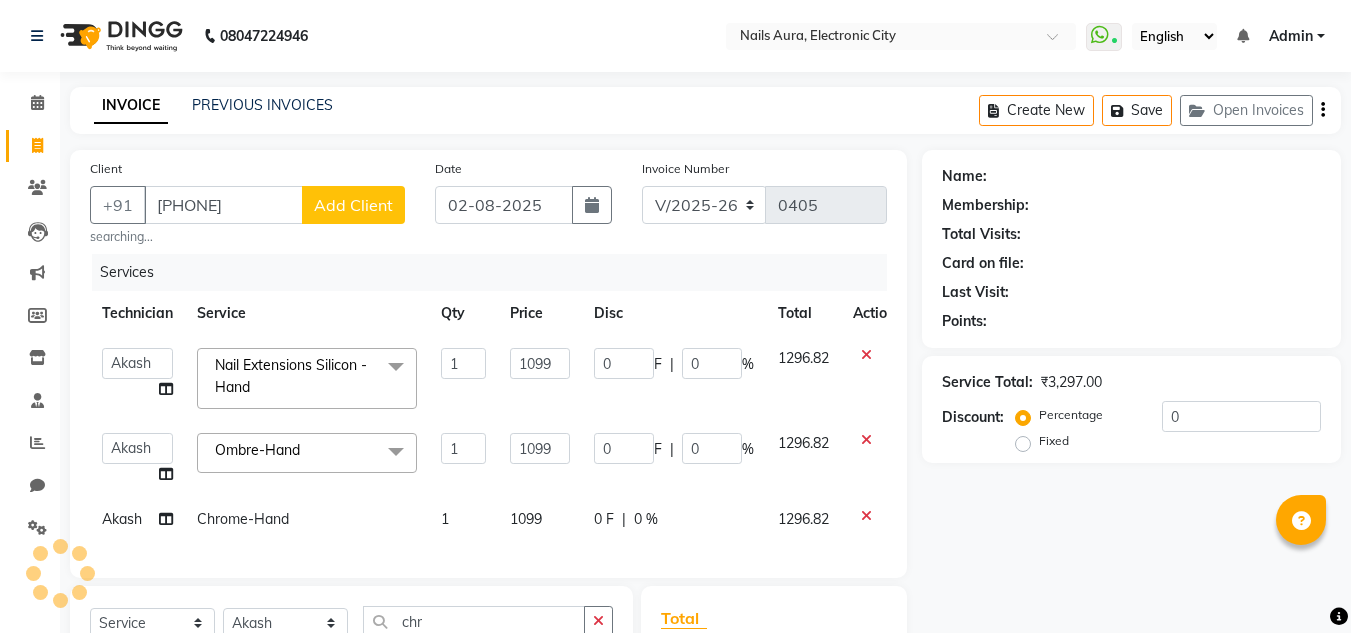 click on "Add Client" 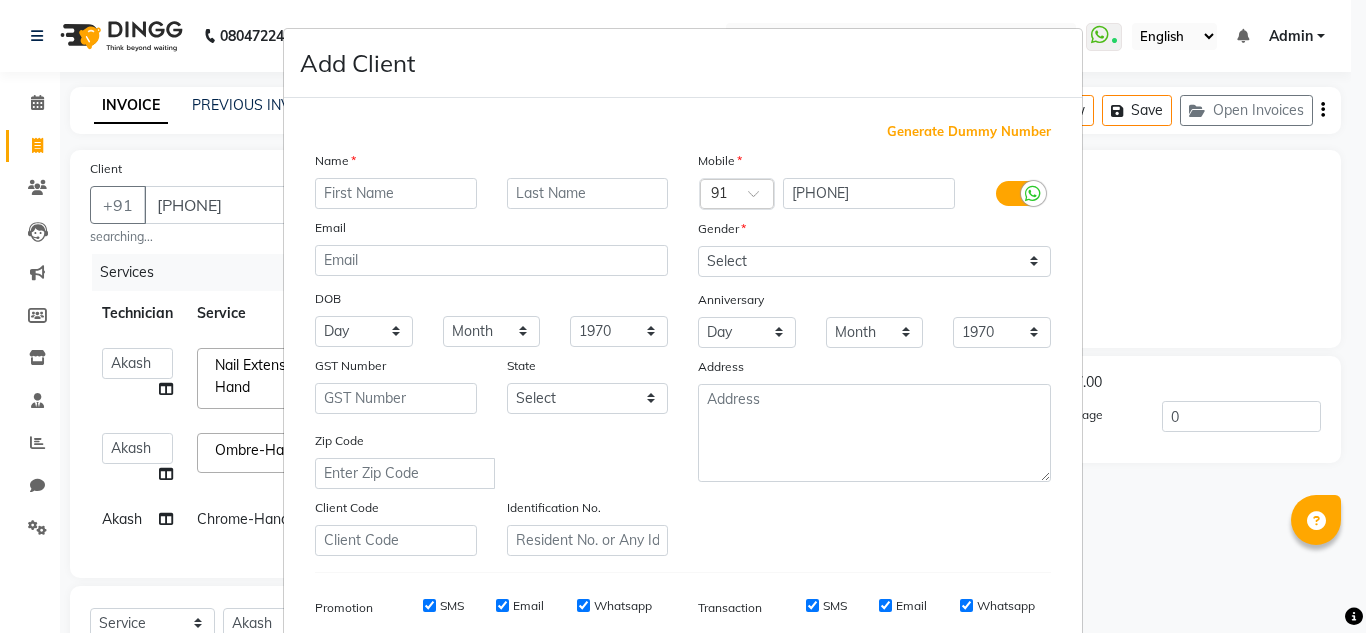 click at bounding box center (396, 193) 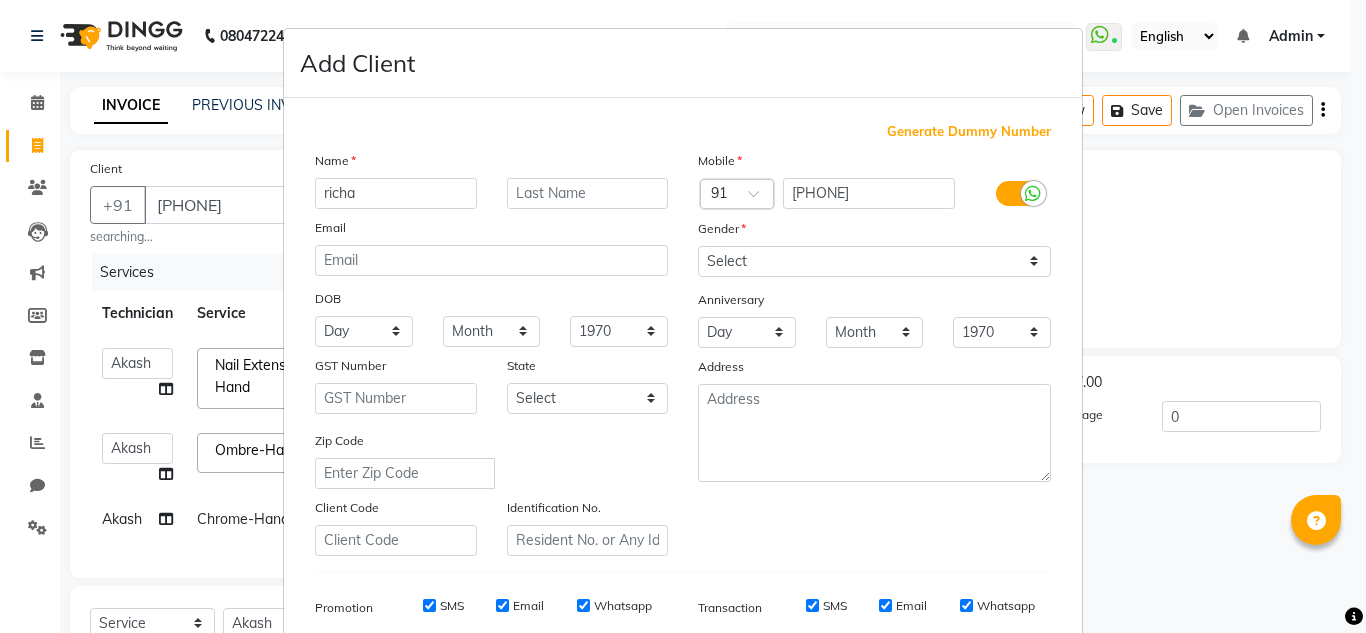 click on "richa" at bounding box center (396, 193) 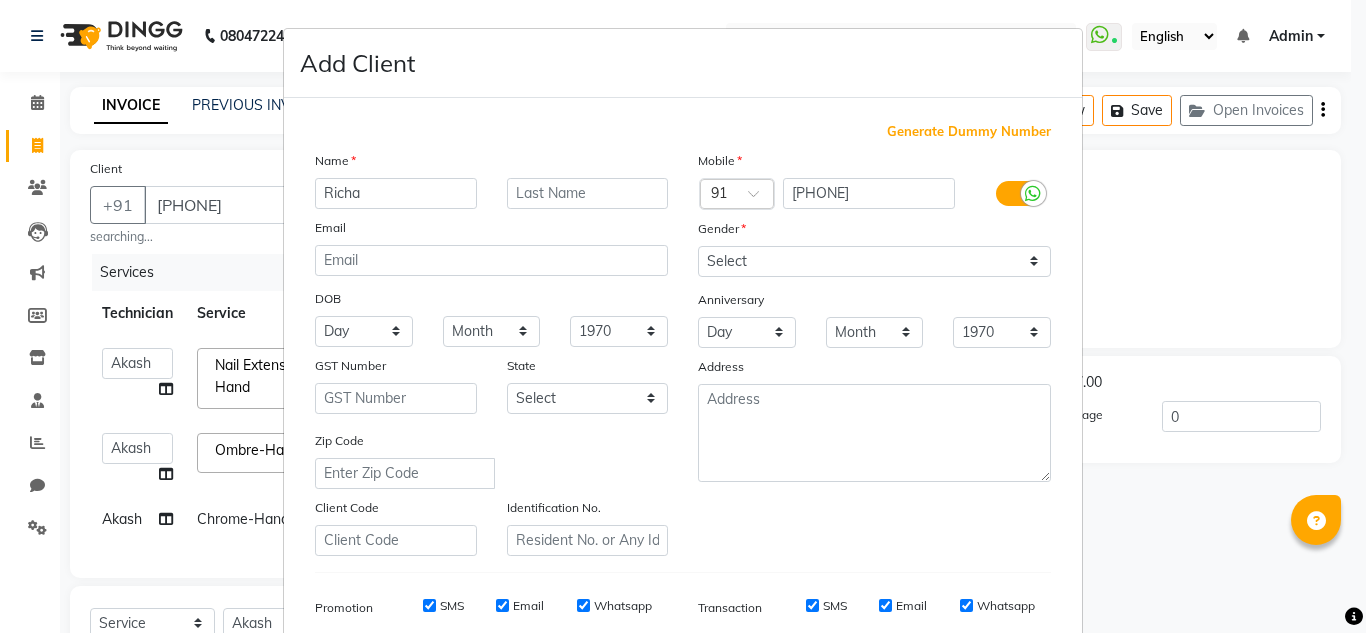type on "Richa" 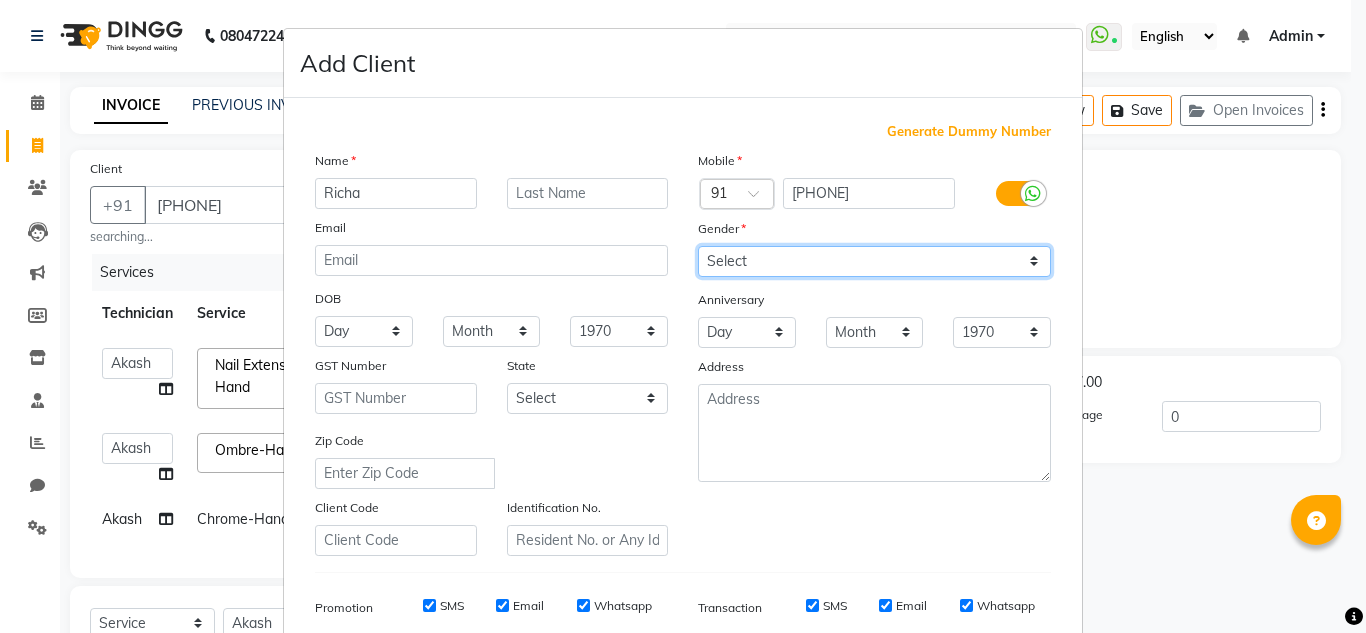 click on "Select Male Female Other Prefer Not To Say" at bounding box center (874, 261) 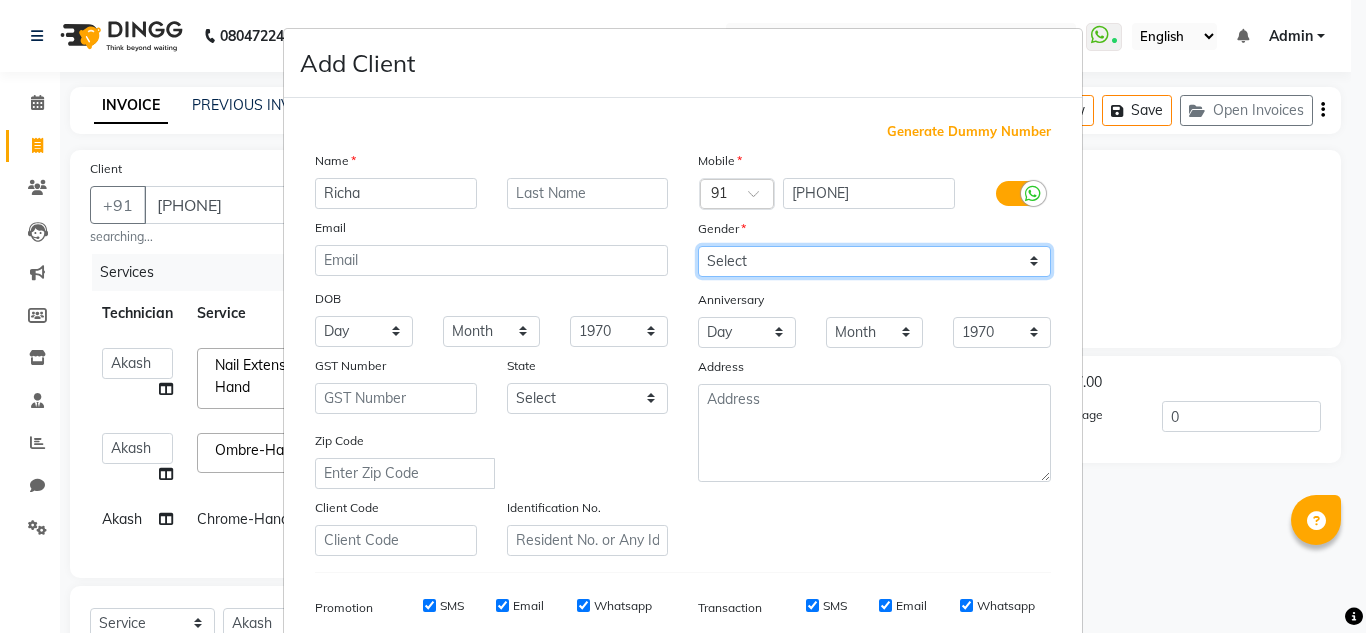 select on "female" 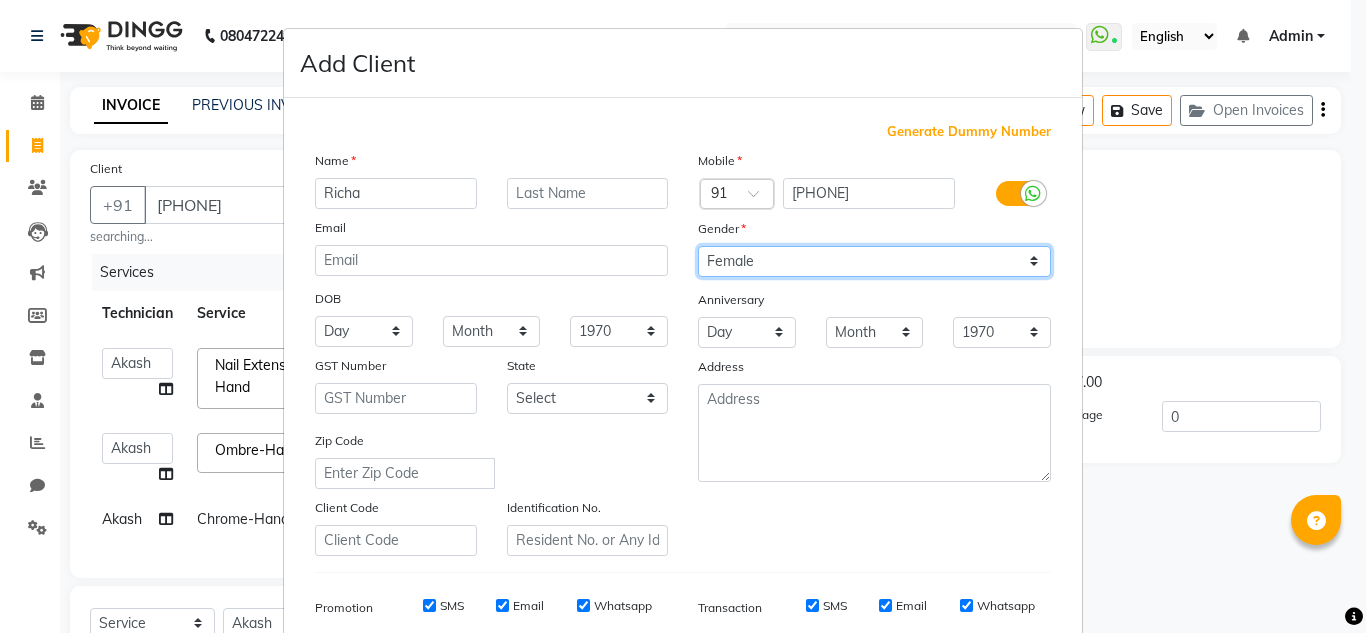 click on "Select Male Female Other Prefer Not To Say" at bounding box center (874, 261) 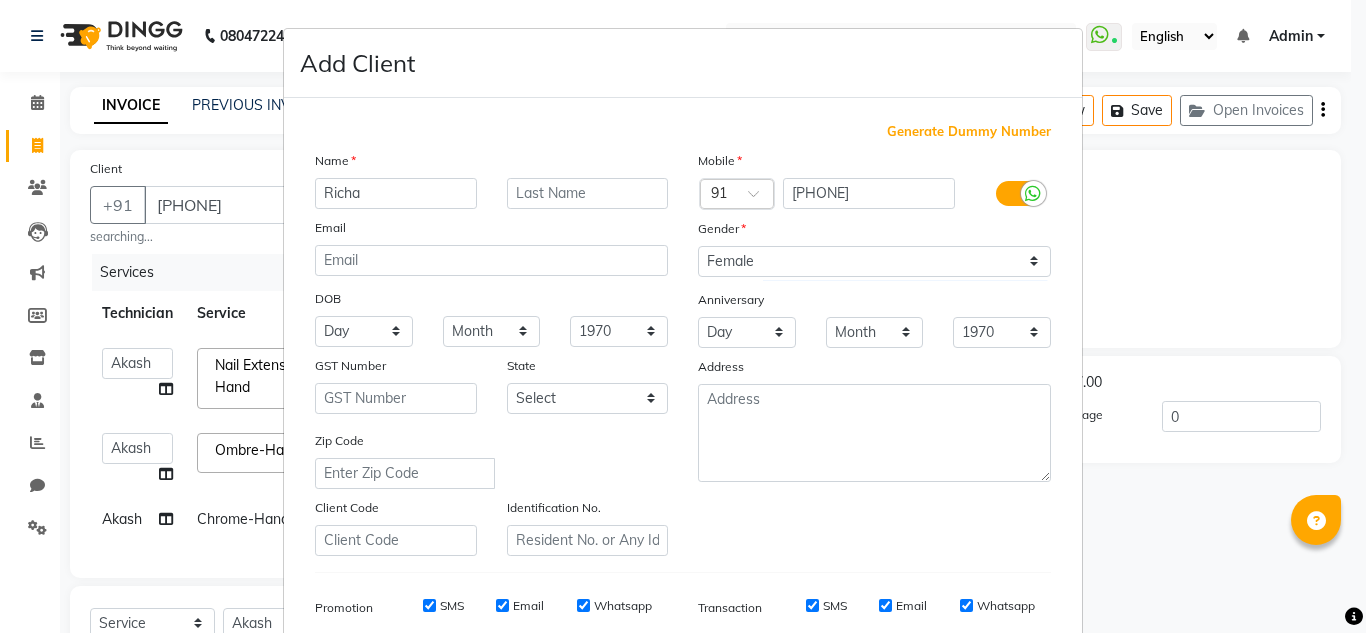 click on "Add Client Generate Dummy Number Name [FIRST] Email DOB Day 01 02 03 04 05 06 07 08 09 10 11 12 13 14 15 16 17 18 19 20 21 22 23 24 25 26 27 28 29 30 31 Month January February March April May June July August September October November December 1940 1941 1942 1943 1944 1945 1946 1947 1948 1949 1950 1951 1952 1953 1954 1955 1956 1957 1958 1959 1960 1961 1962 1963 1964 1965 1966 1967 1968 1969 1970 1971 1972 1973 1974 1975 1976 1977 1978 1979 1980 1981 1982 1983 1984 1985 1986 1987 1988 1989 1990 1991 1992 1993 1994 1995 1996 1997 1998 1999 2000 2001 2002 2003 2004 2005 2006 2007 2008 2009 2010 2011 2012 2013 2014 2015 2016 2017 2018 2019 2020 2021 2022 2023 2024 GST Number State Select Andaman and Nicobar Islands Andhra Pradesh Arunachal Pradesh Assam Bihar Chandigarh Chhattisgarh Dadra and Nagar Haveli Daman and Diu Delhi Goa Gujarat Haryana Himachal Pradesh Jammu and Kashmir Jharkhand Karnataka Kerala Lakshadweep Madhya Pradesh Maharashtra Manipur Meghalaya Mizoram Nagaland Odisha Pondicherry Punjab Rajasthan" at bounding box center (683, 316) 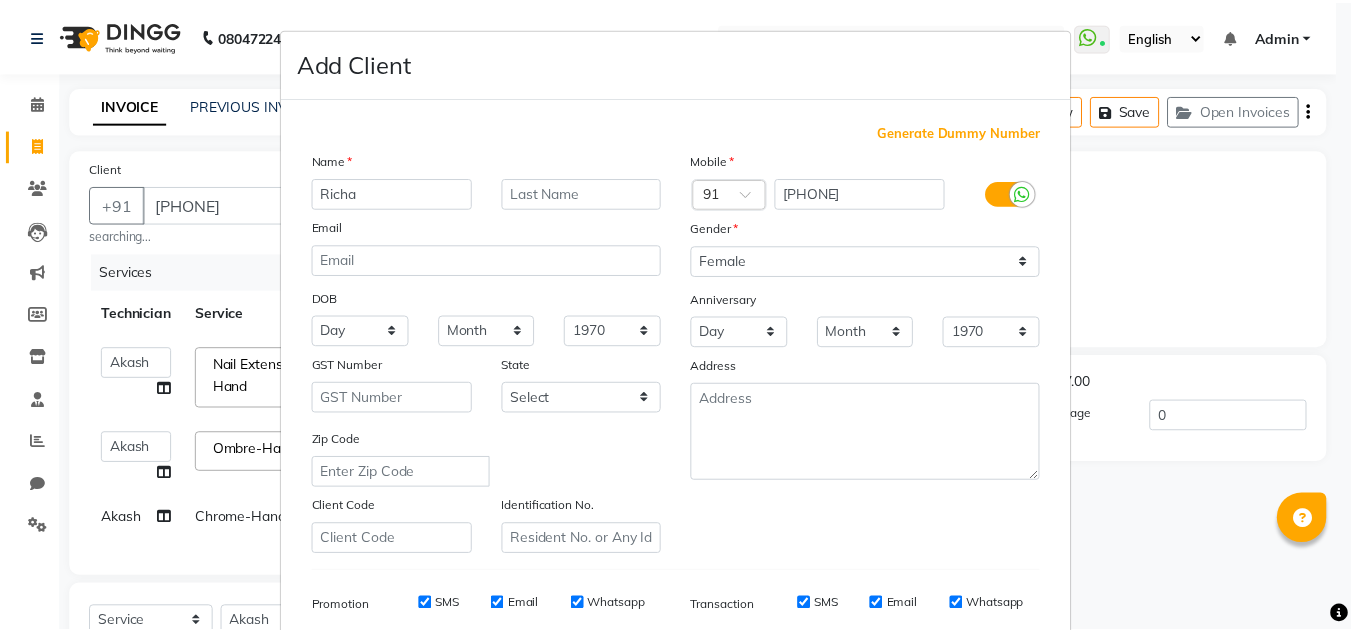 scroll, scrollTop: 290, scrollLeft: 0, axis: vertical 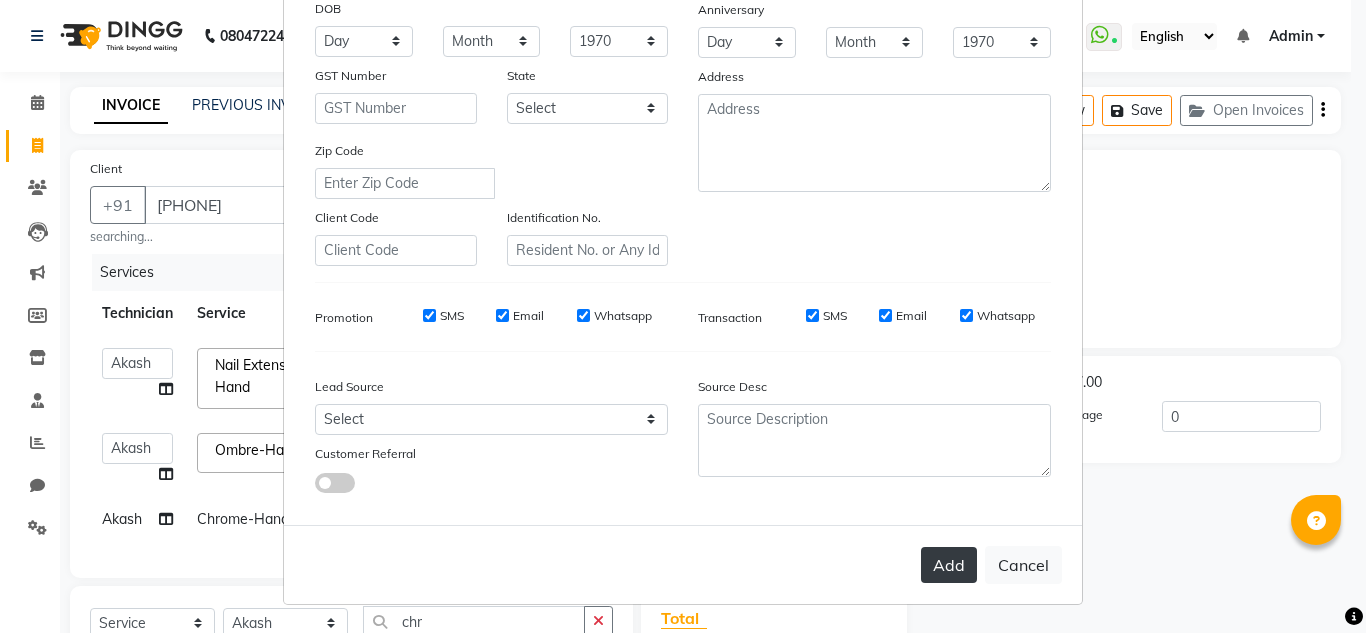 click on "Add" at bounding box center (949, 565) 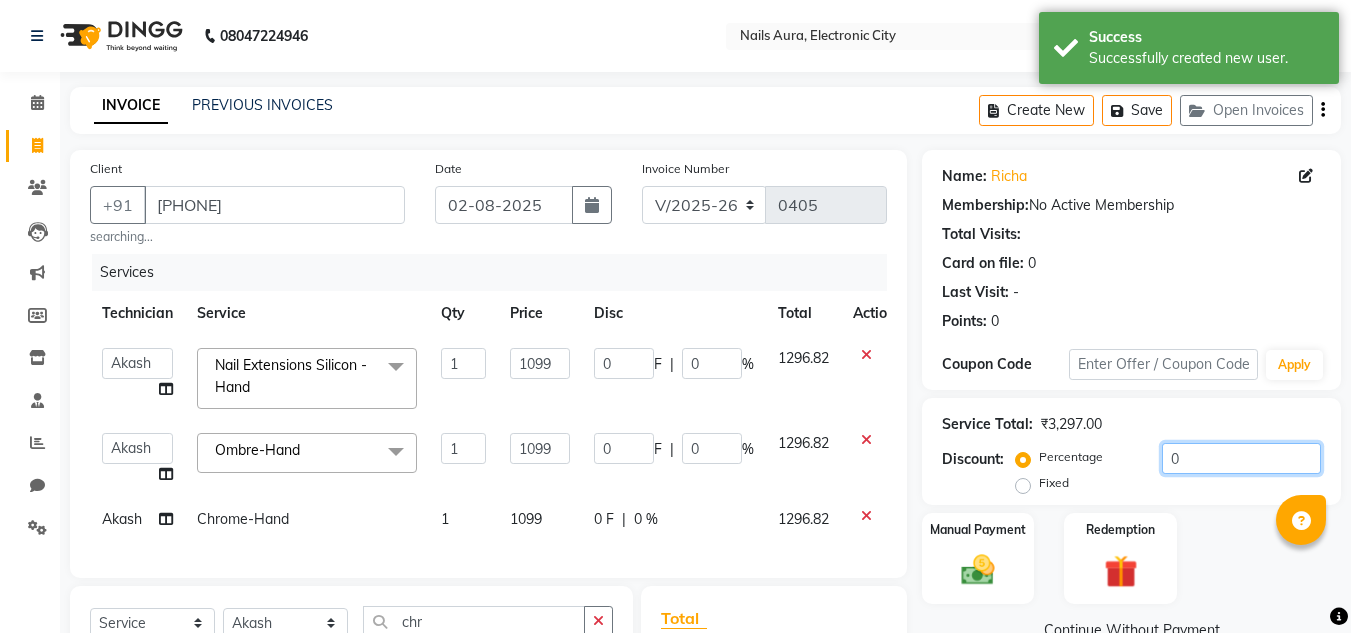 click on "0" 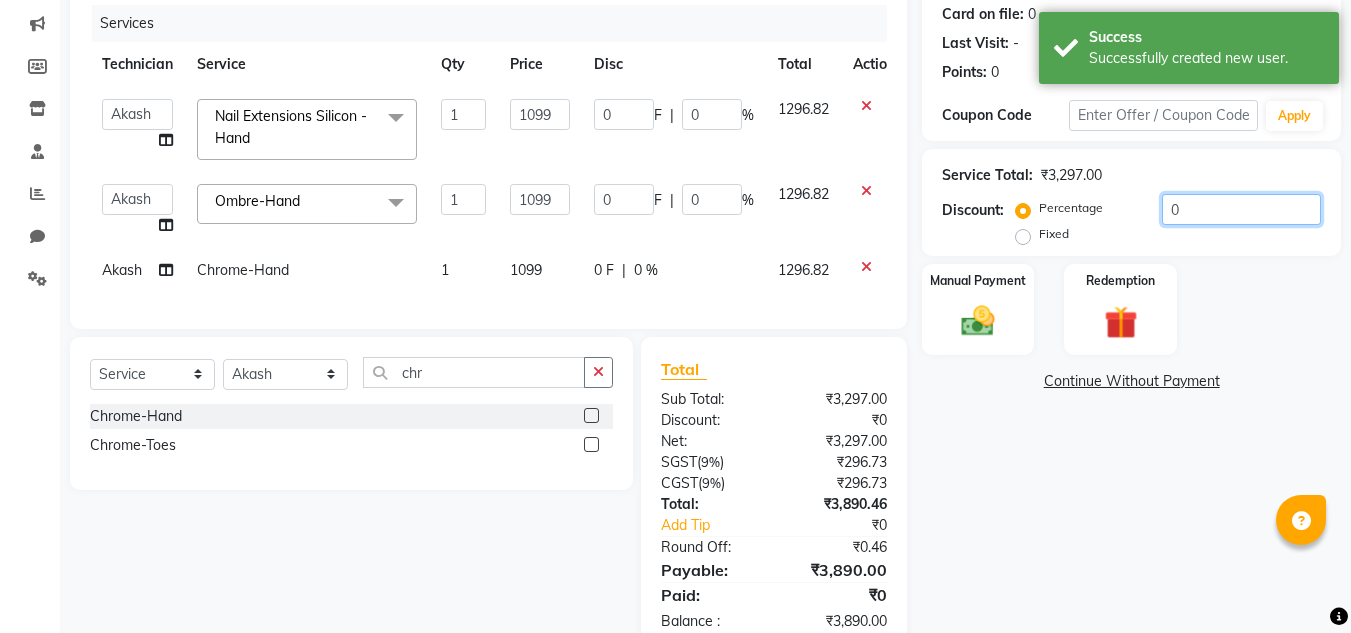 scroll, scrollTop: 313, scrollLeft: 0, axis: vertical 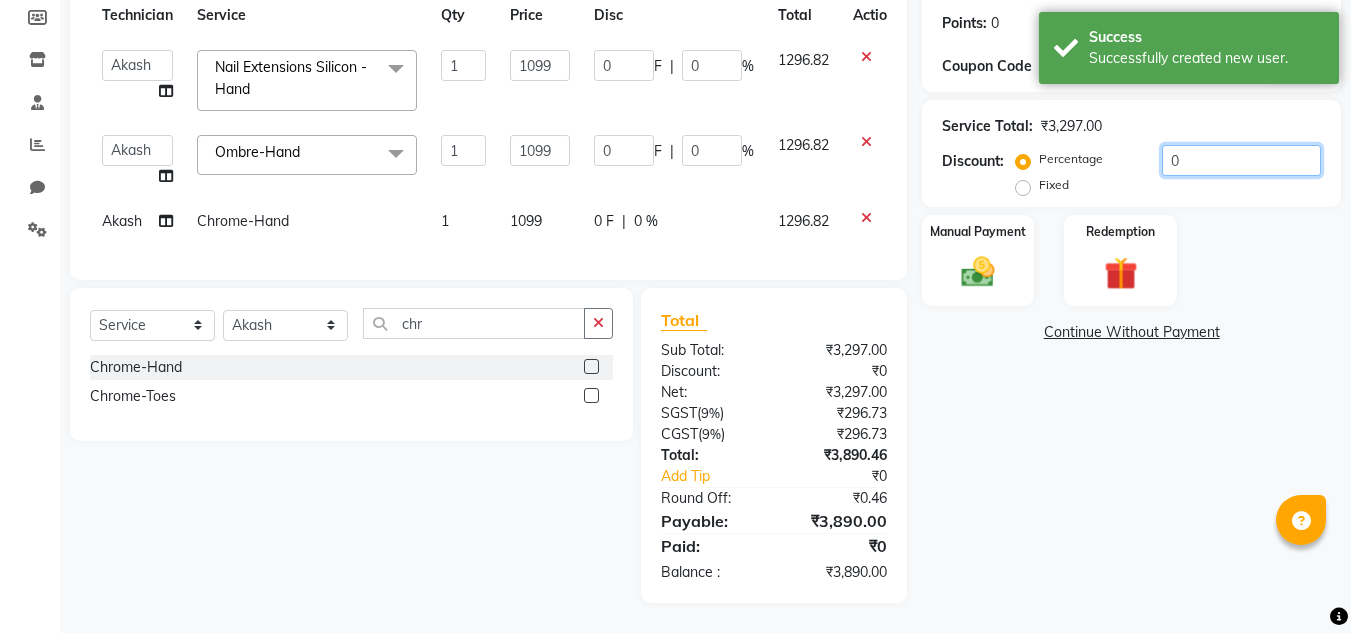 click on "0" 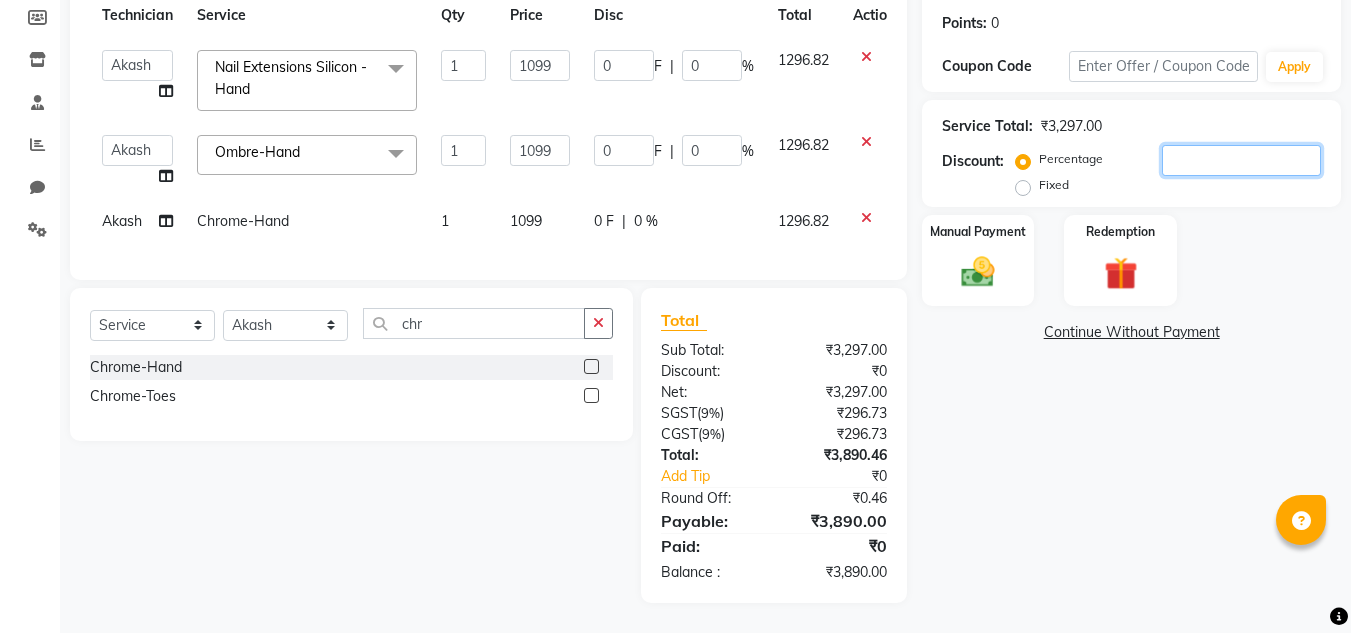 type on "4" 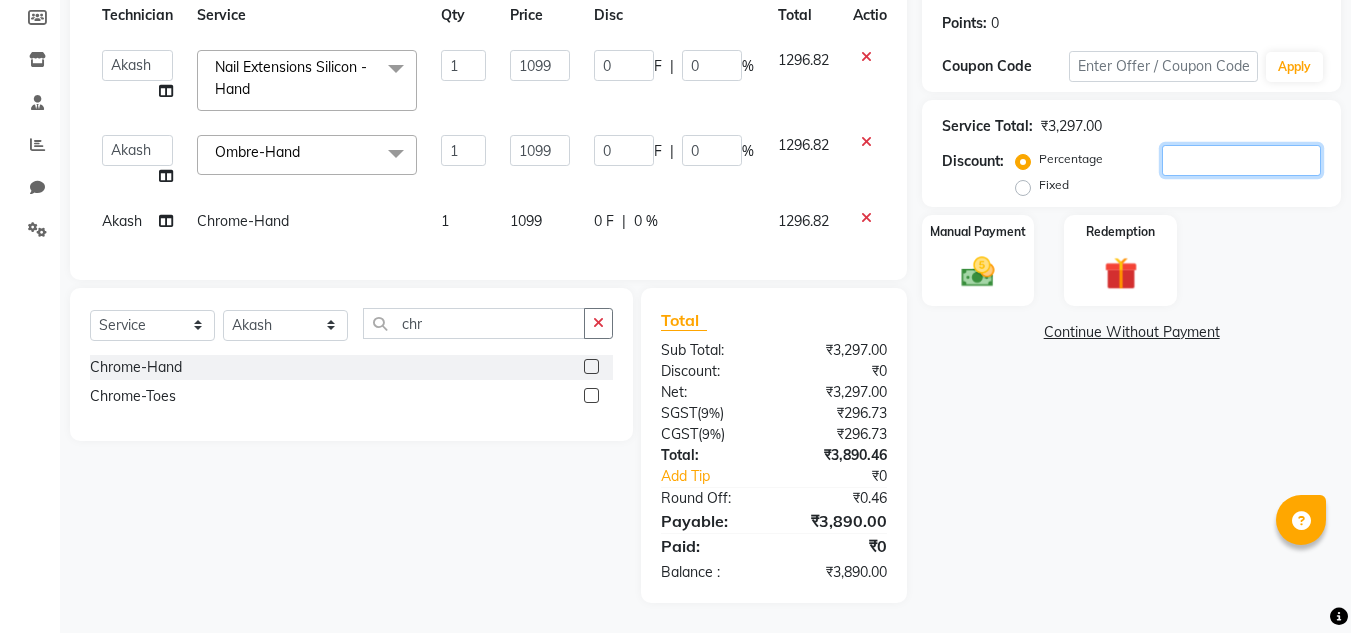 type on "43.96" 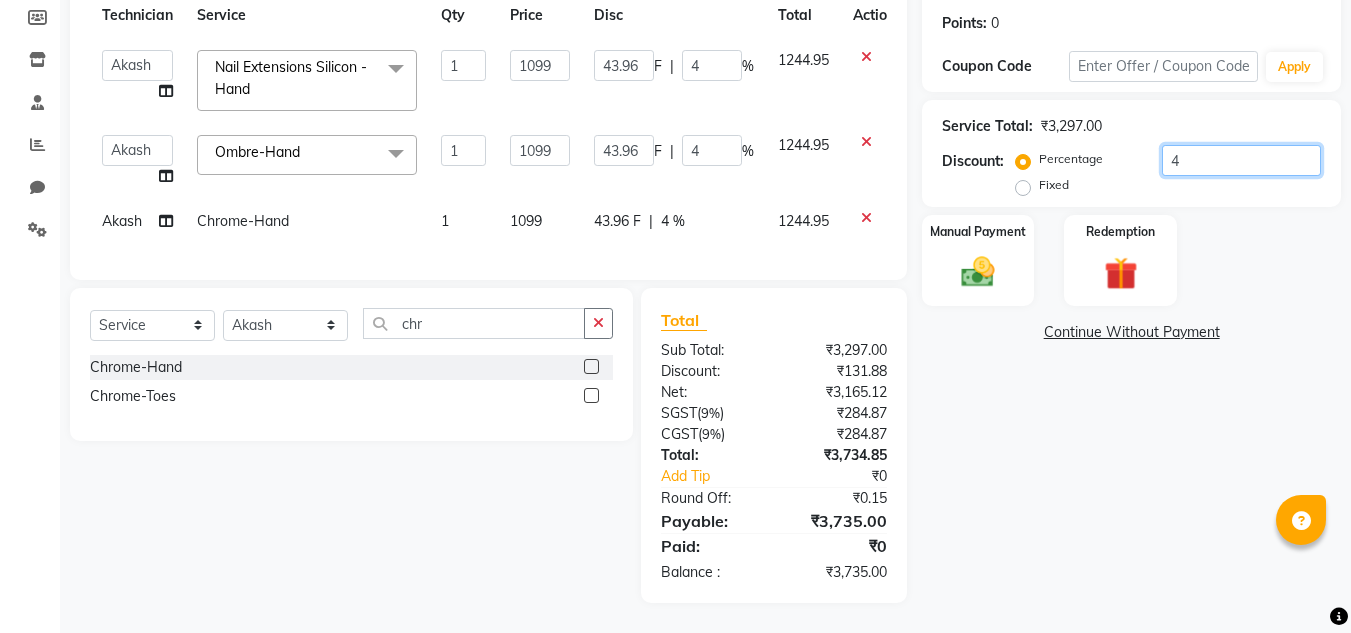 type on "40" 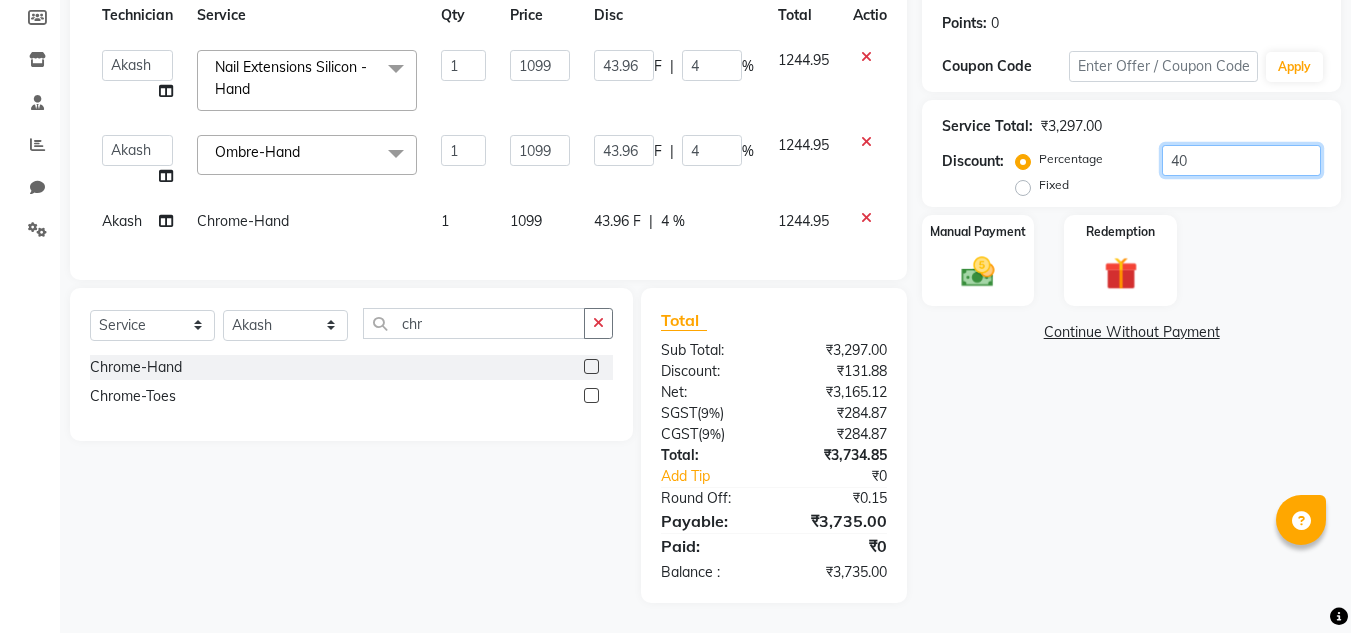 type on "439.6" 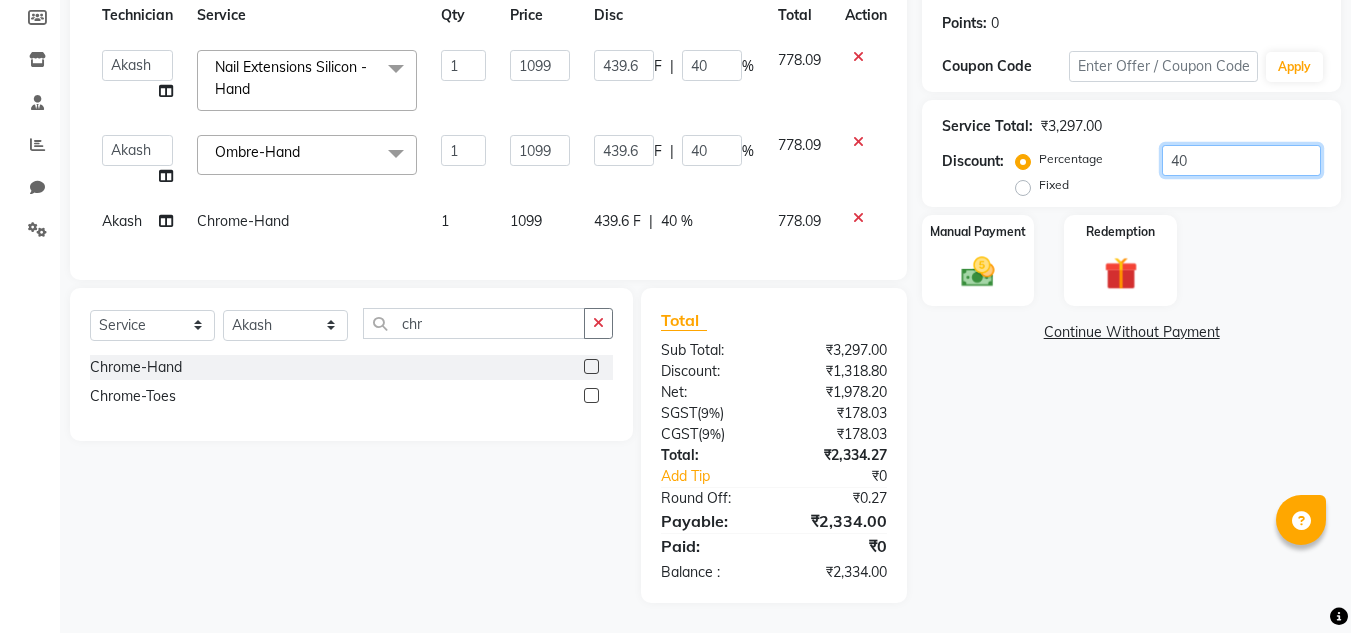 type on "40" 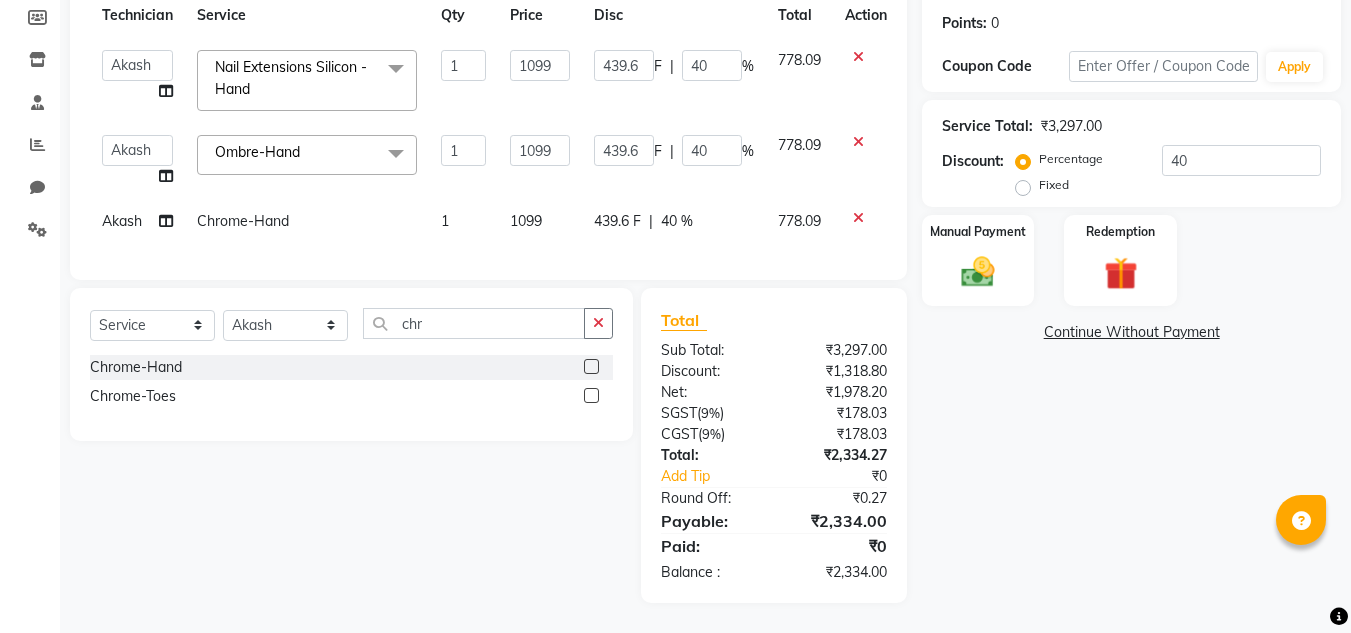 click on "Name: [FIRST] Membership: No Active Membership Total Visits: Card on file: 0 Last Visit: - Points: 0 Coupon Code Apply Service Total: ₹3,297.00 Discount: Percentage Fixed 40 Manual Payment Redemption Continue Without Payment" 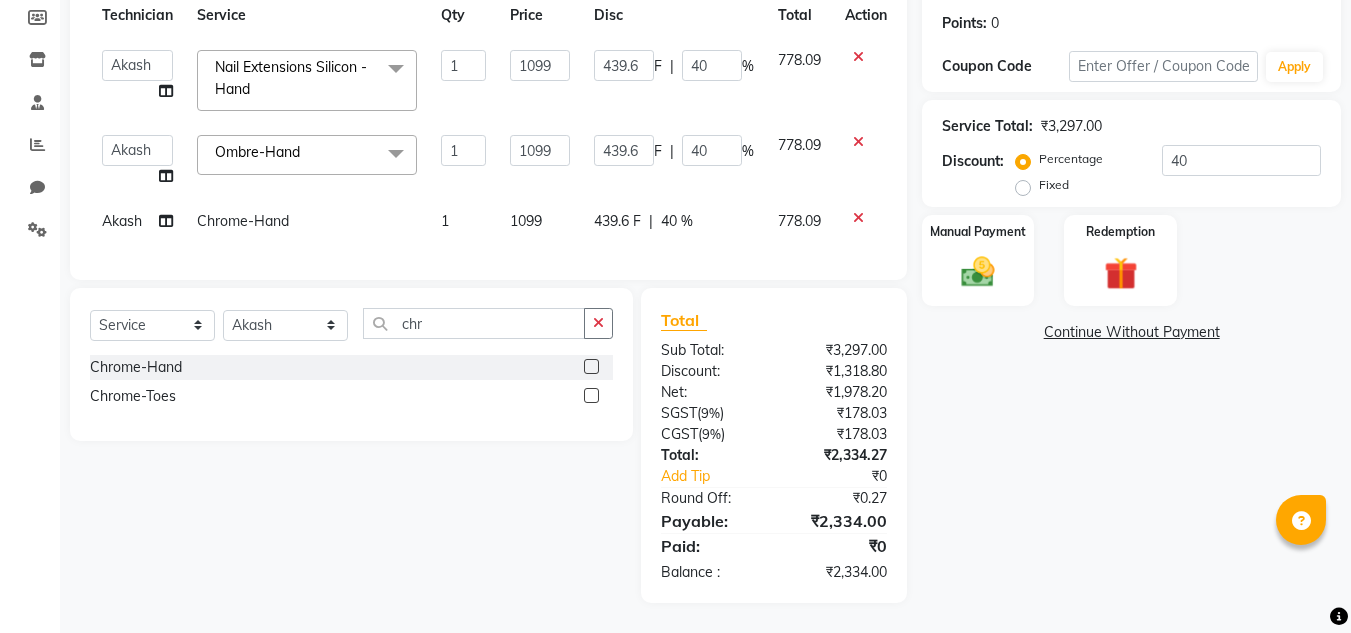 click on "Name: [FIRST] Membership: No Active Membership Total Visits: Card on file: 0 Last Visit: - Points: 0 Coupon Code Apply Service Total: ₹3,297.00 Discount: Percentage Fixed 40 Manual Payment Redemption Continue Without Payment" 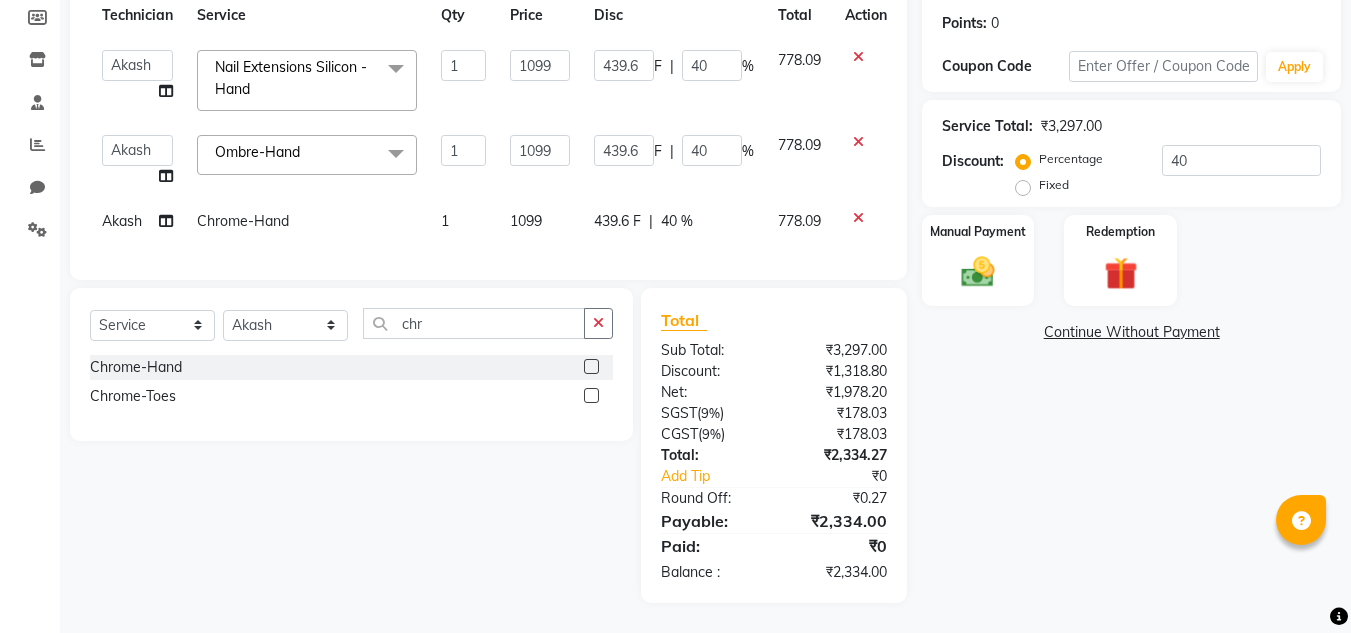 click on "Name: [FIRST] Membership: No Active Membership Total Visits: Card on file: 0 Last Visit: - Points: 0 Coupon Code Apply Service Total: ₹3,297.00 Discount: Percentage Fixed 40 Manual Payment Redemption Continue Without Payment" 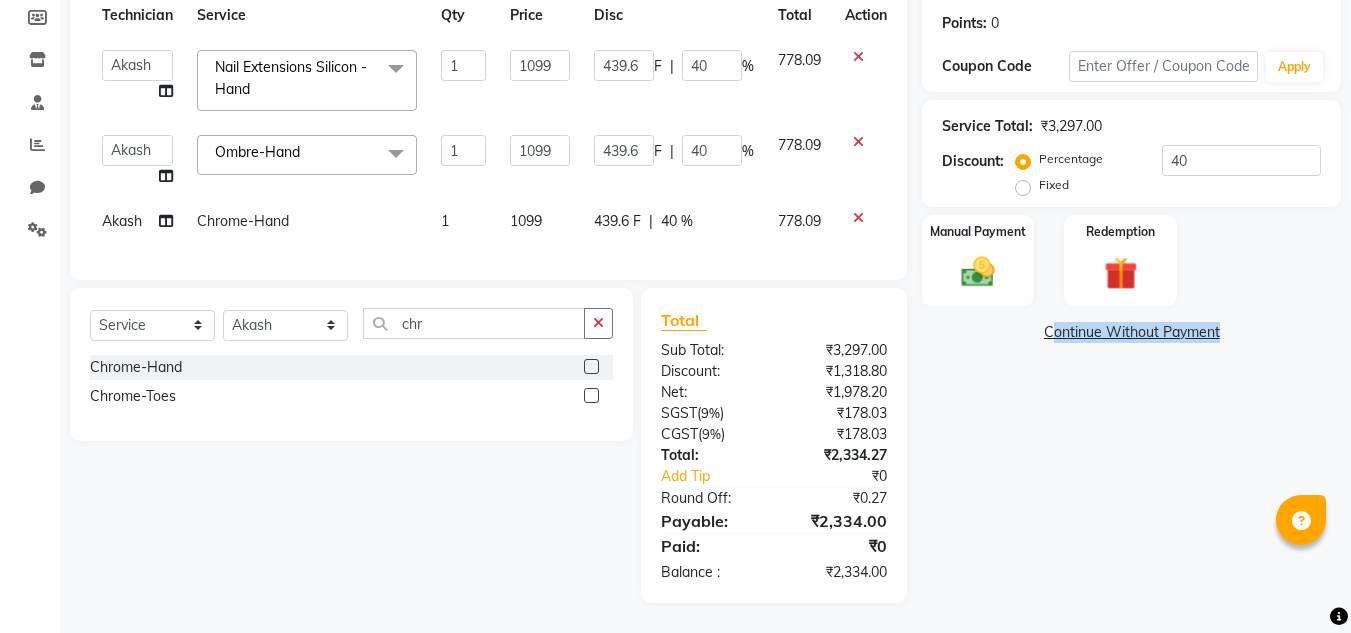 click on "Name: [FIRST] Membership: No Active Membership Total Visits: Card on file: 0 Last Visit: - Points: 0 Coupon Code Apply Service Total: ₹3,297.00 Discount: Percentage Fixed 40 Manual Payment Redemption Continue Without Payment" 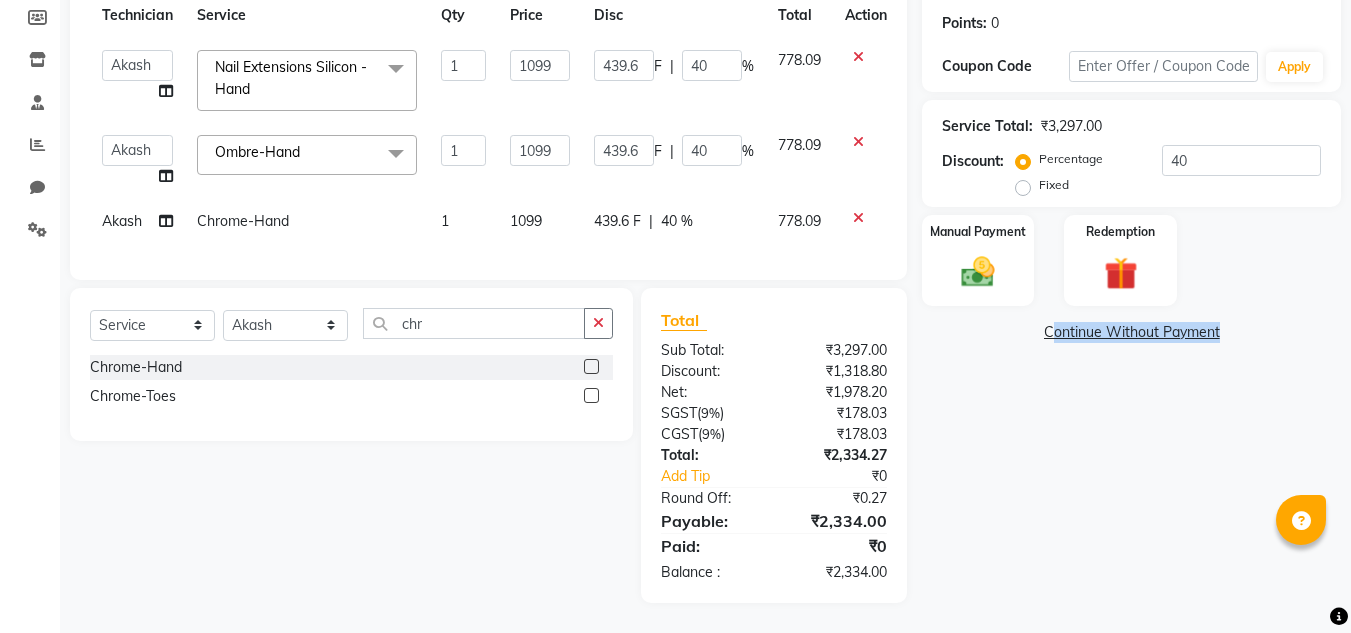 click on "Name: [FIRST] Membership: No Active Membership Total Visits: Card on file: 0 Last Visit: - Points: 0 Coupon Code Apply Service Total: ₹3,297.00 Discount: Percentage Fixed 40 Manual Payment Redemption Continue Without Payment" 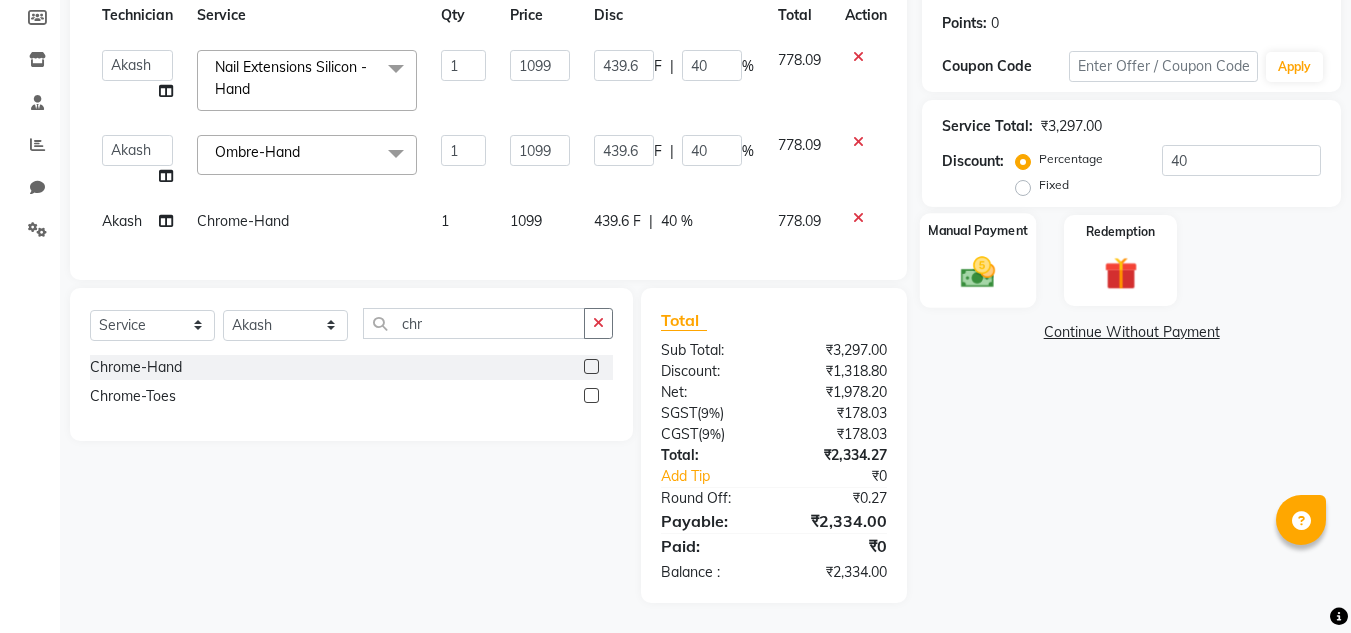 click 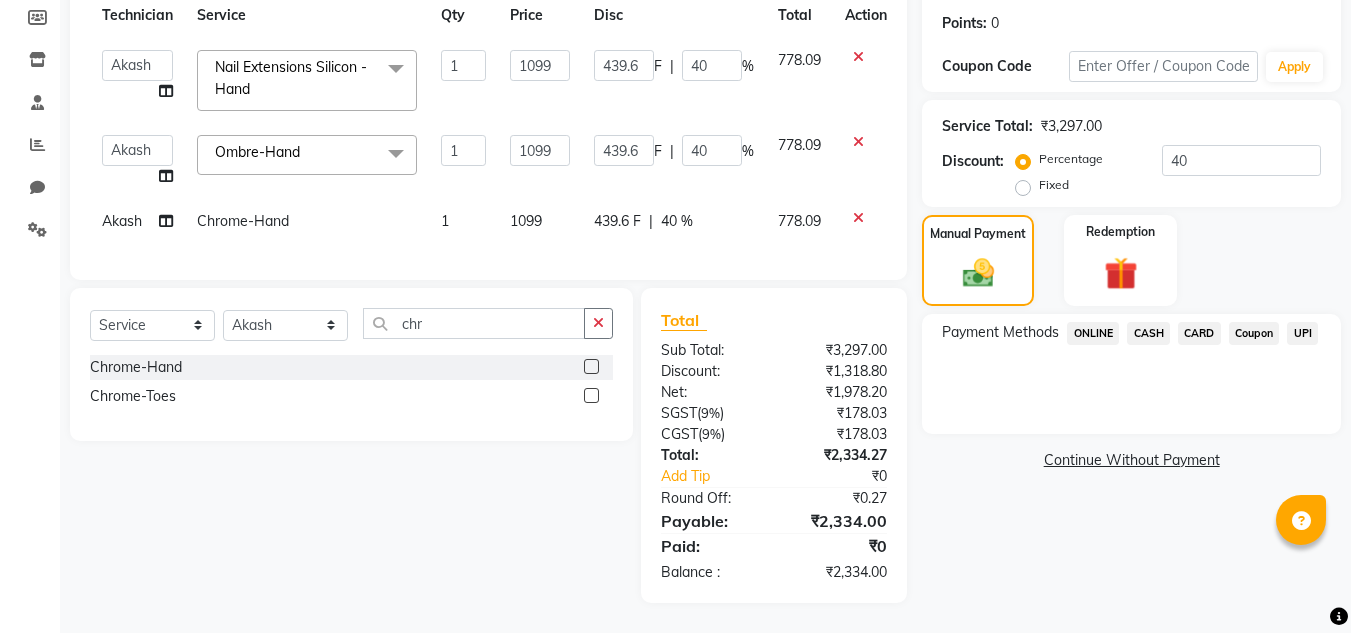 click on "CARD" 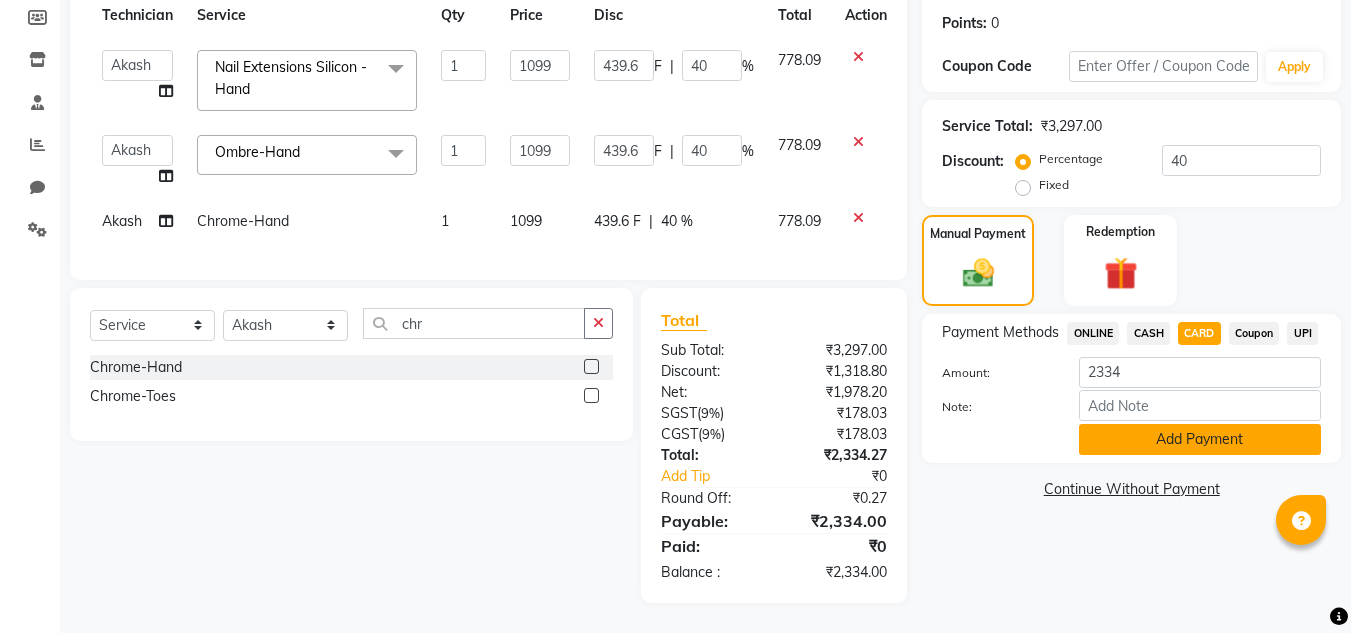 click on "Add Payment" 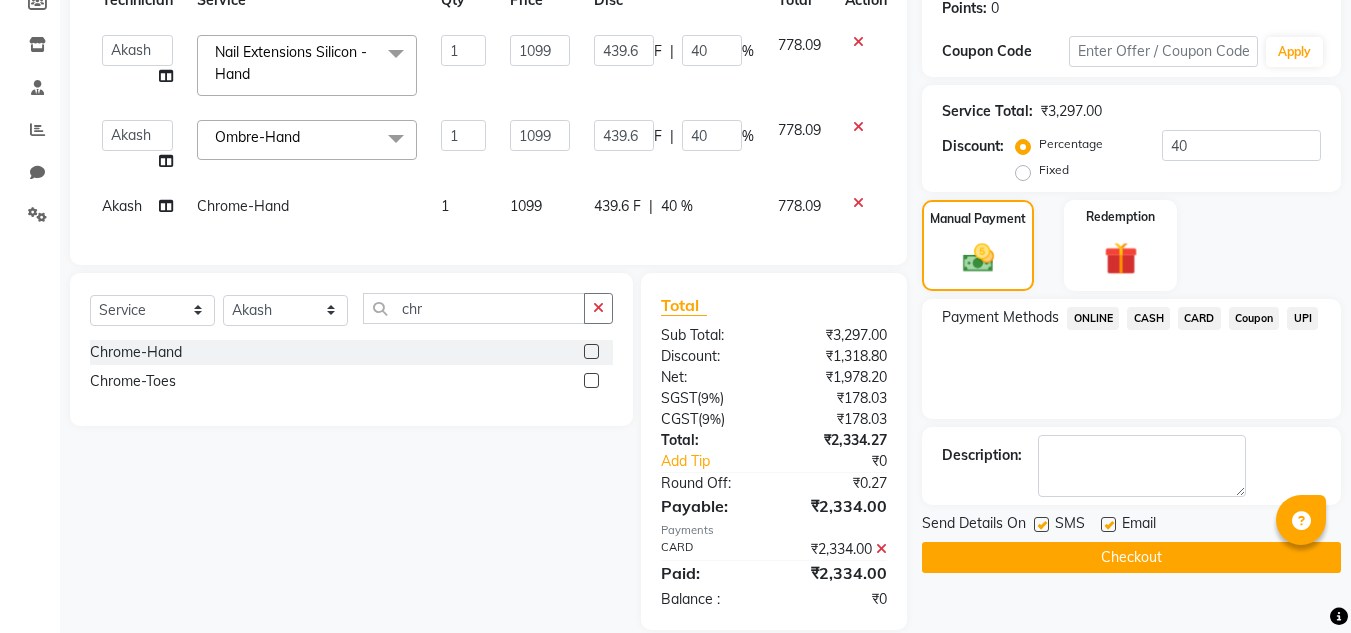 click on "Checkout" 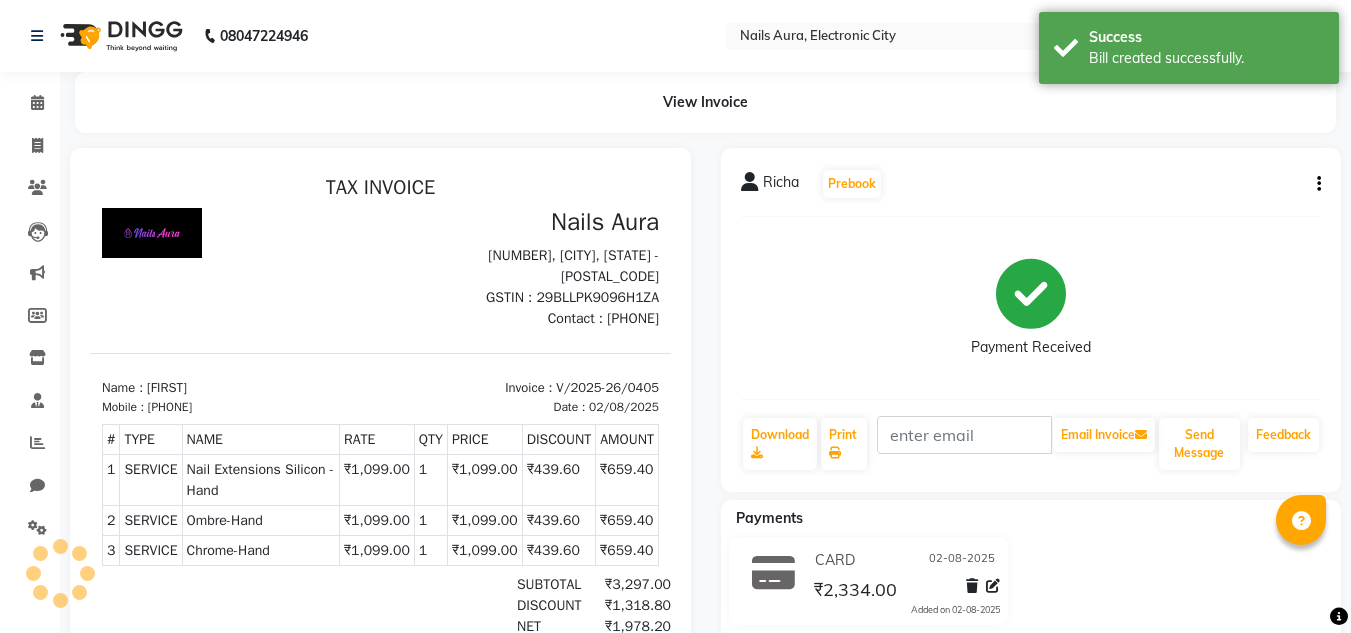 scroll, scrollTop: 0, scrollLeft: 0, axis: both 